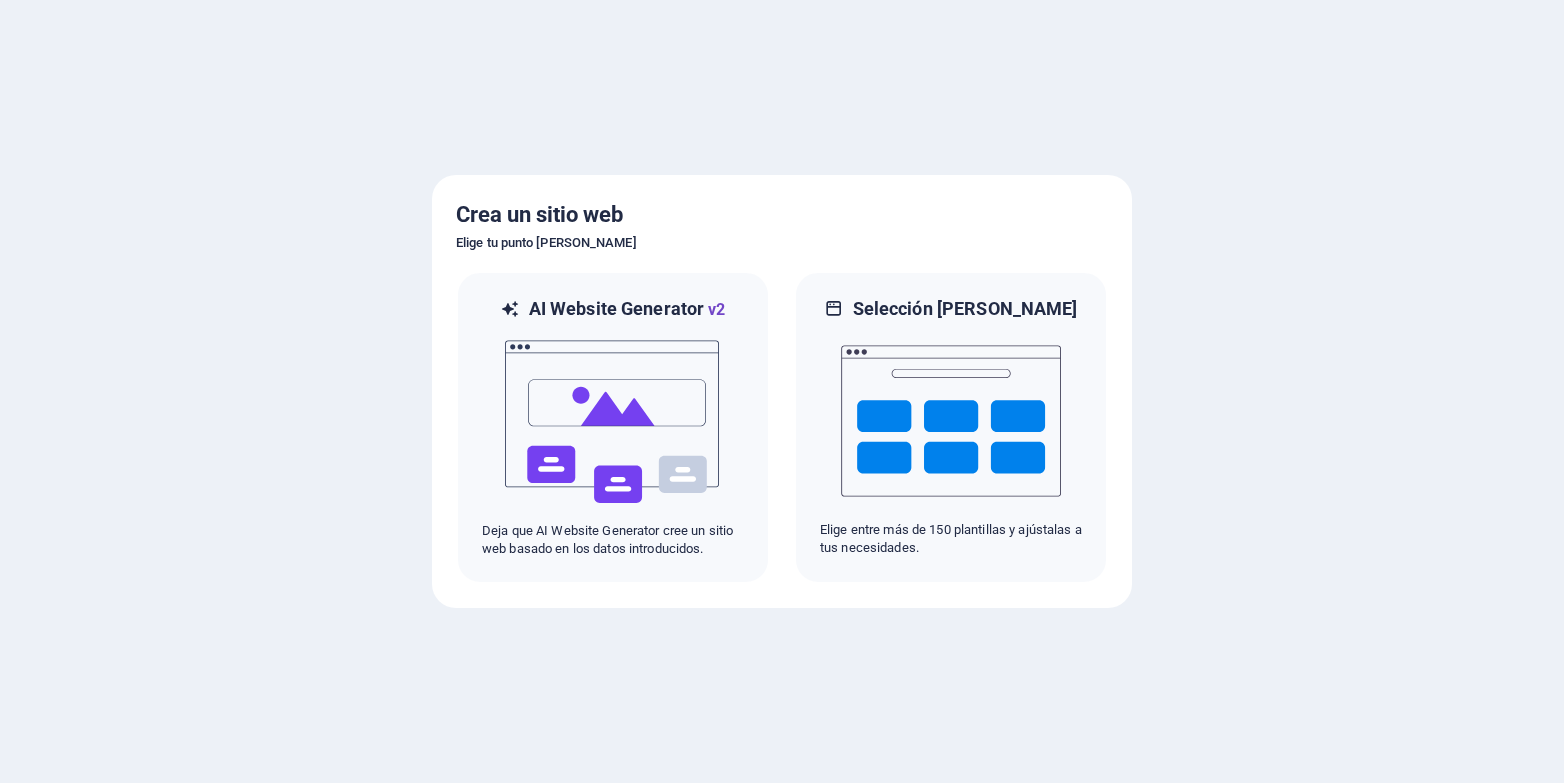 scroll, scrollTop: 0, scrollLeft: 0, axis: both 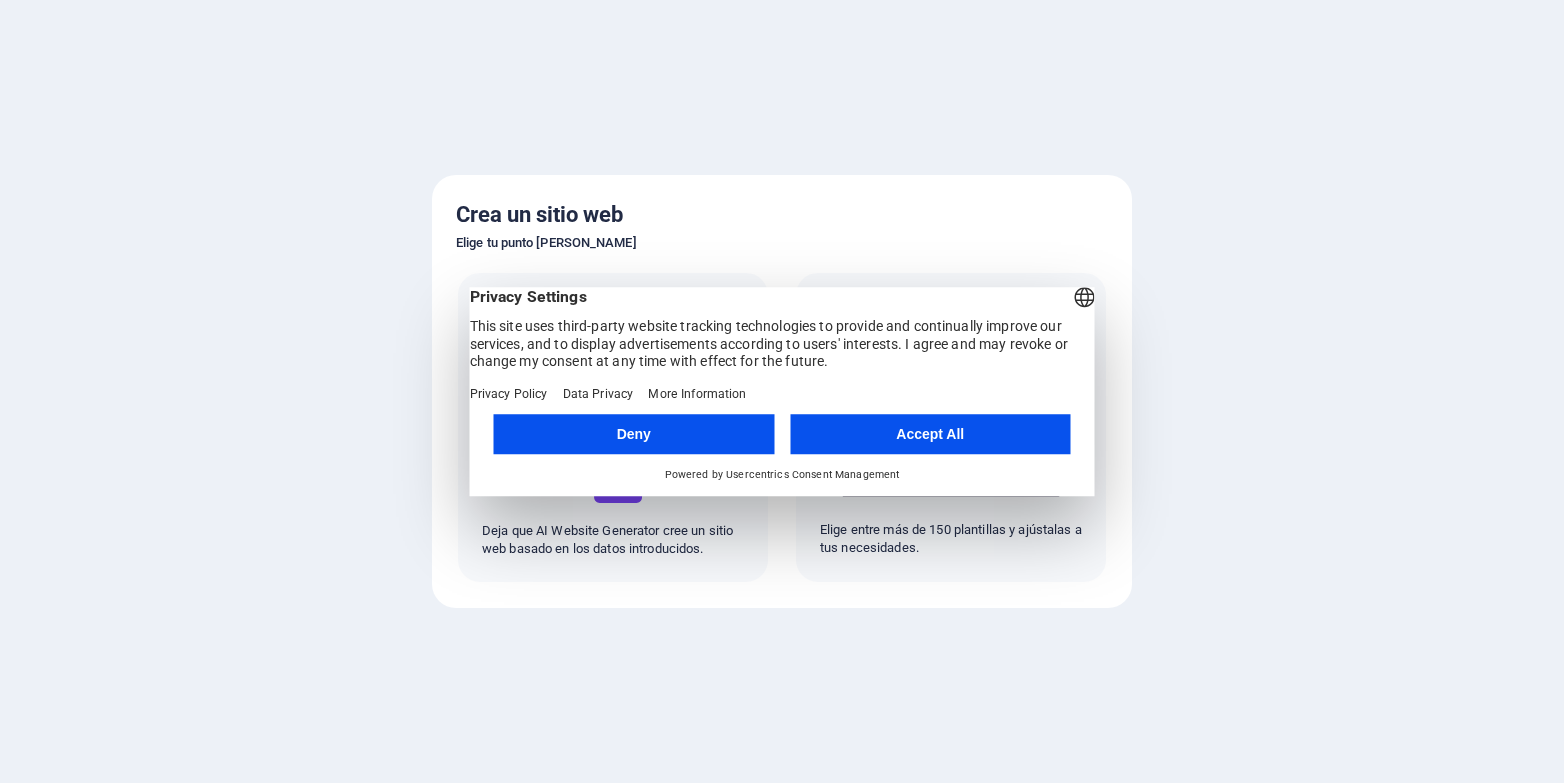 click on "Accept All" at bounding box center (930, 434) 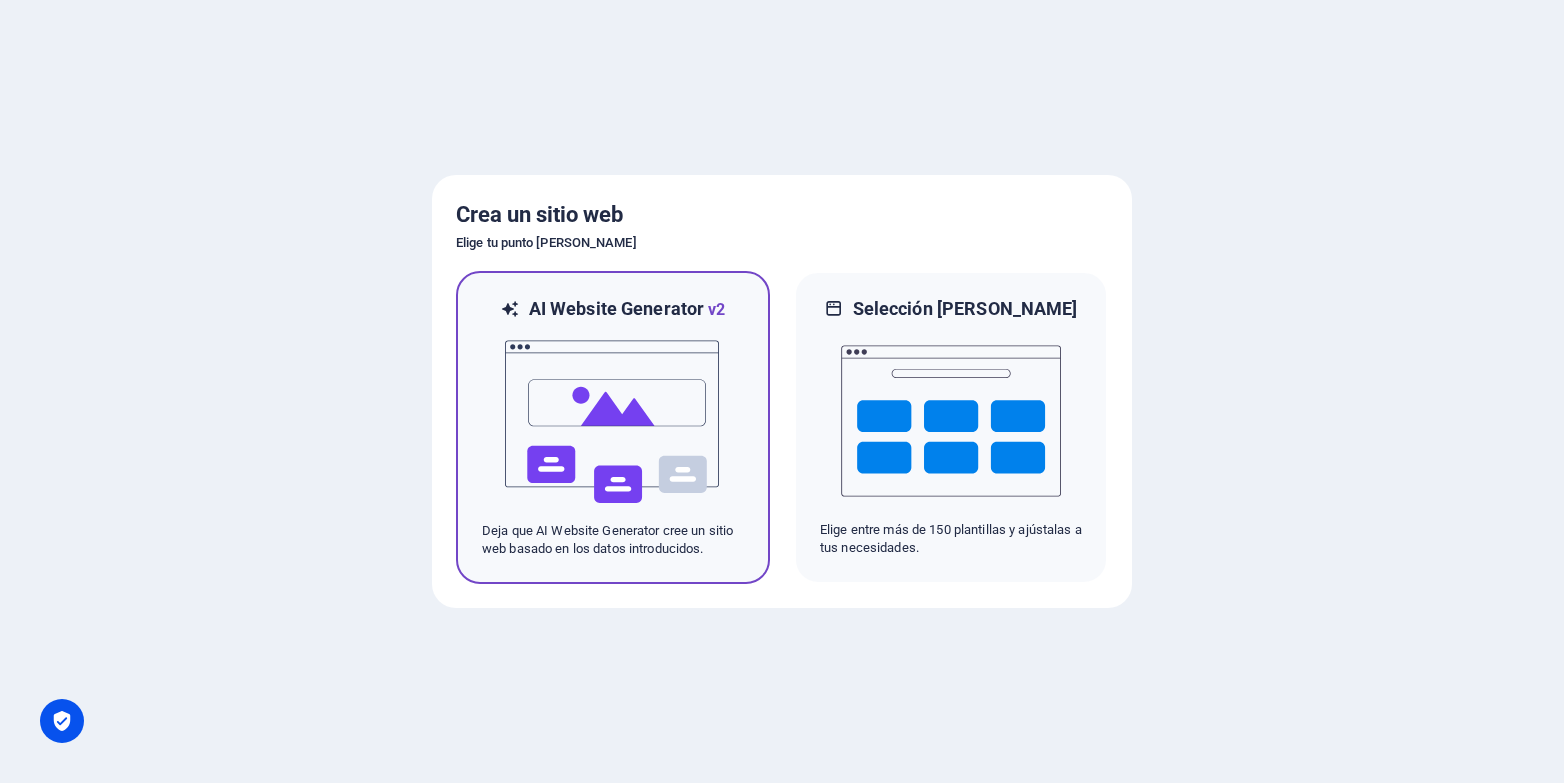 click at bounding box center (613, 422) 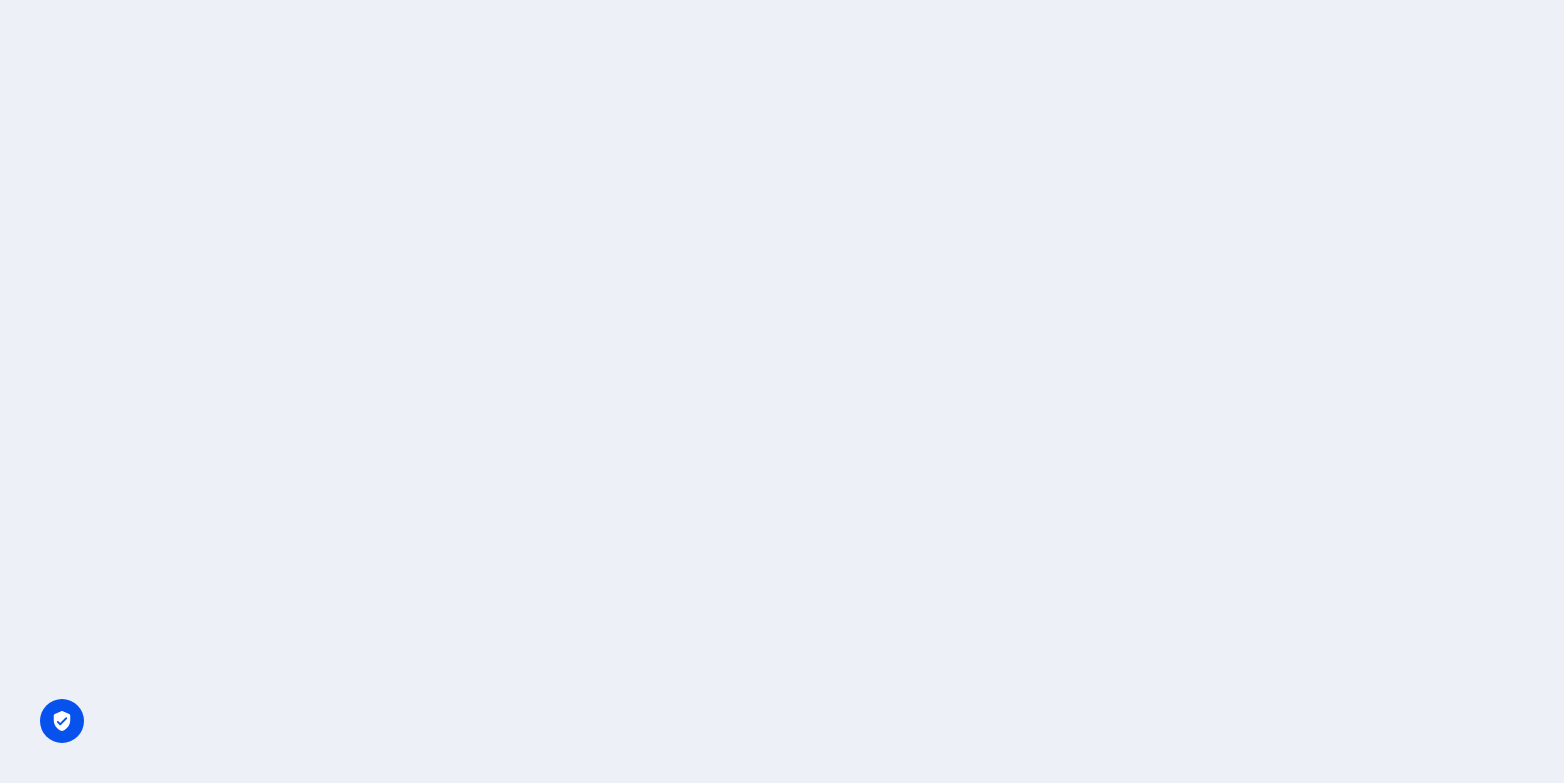 scroll, scrollTop: 0, scrollLeft: 0, axis: both 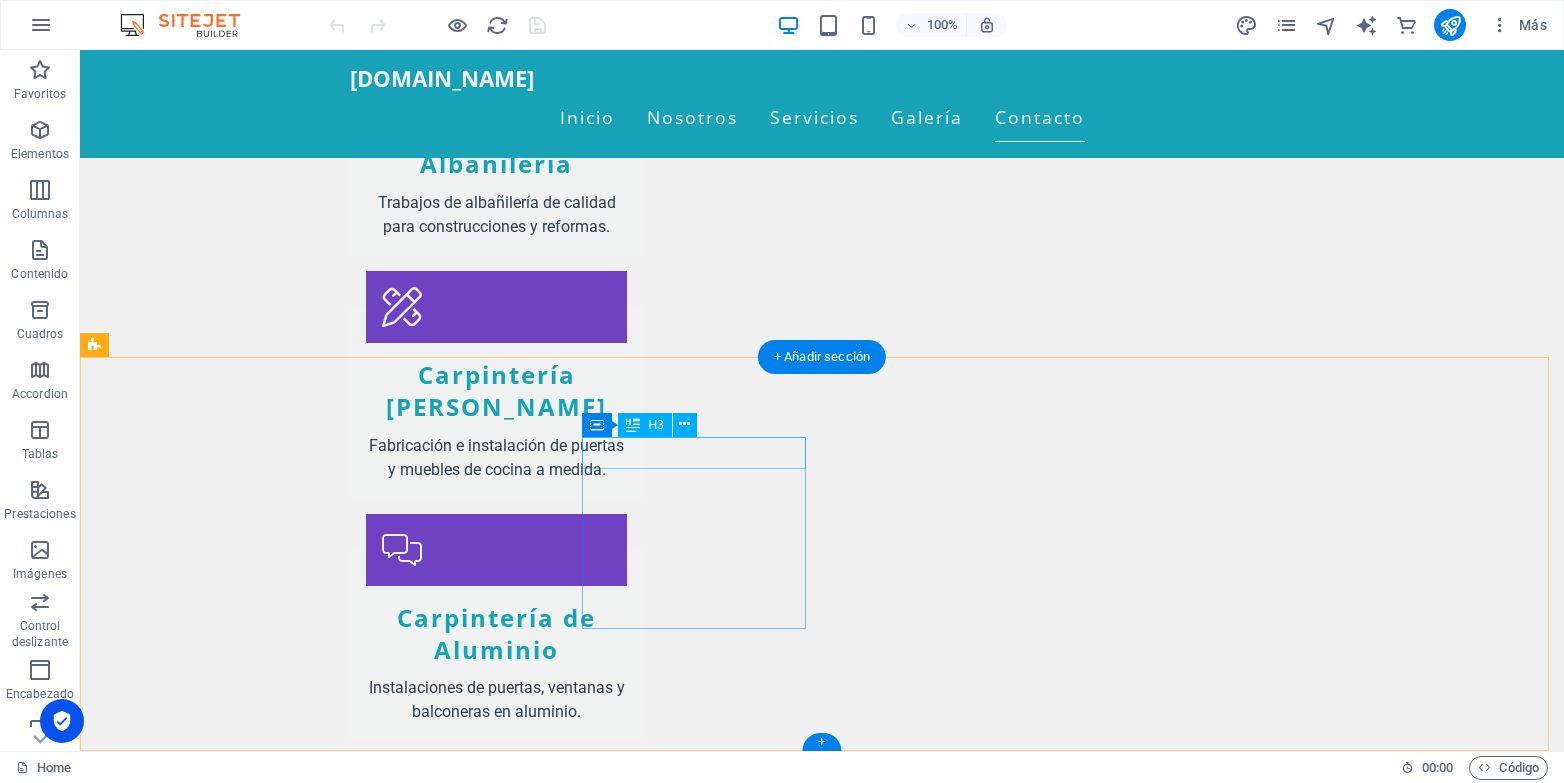 click on "Contact" at bounding box center (208, 2245) 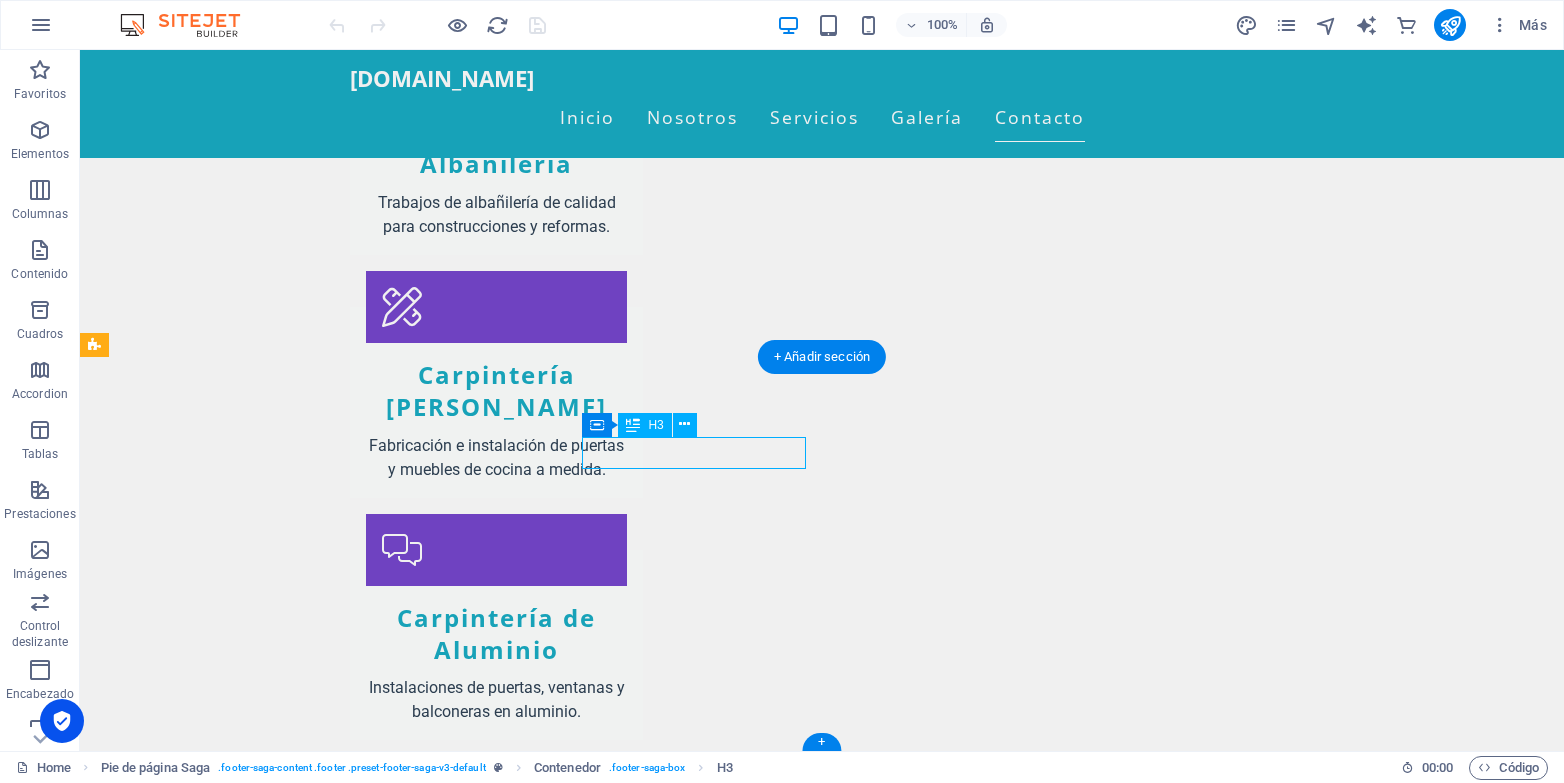 click on "Contact" at bounding box center [208, 2245] 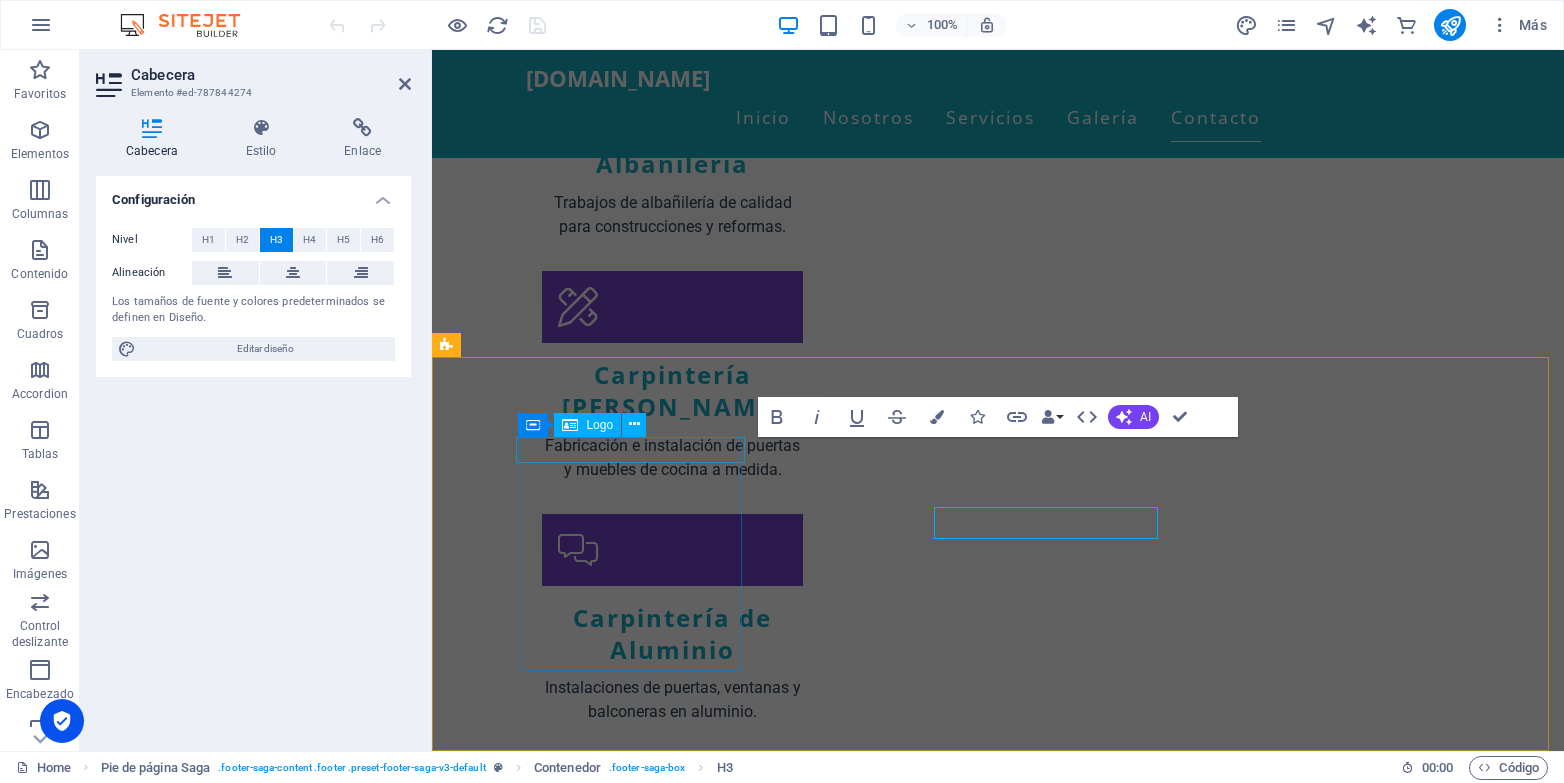 scroll, scrollTop: 1916, scrollLeft: 0, axis: vertical 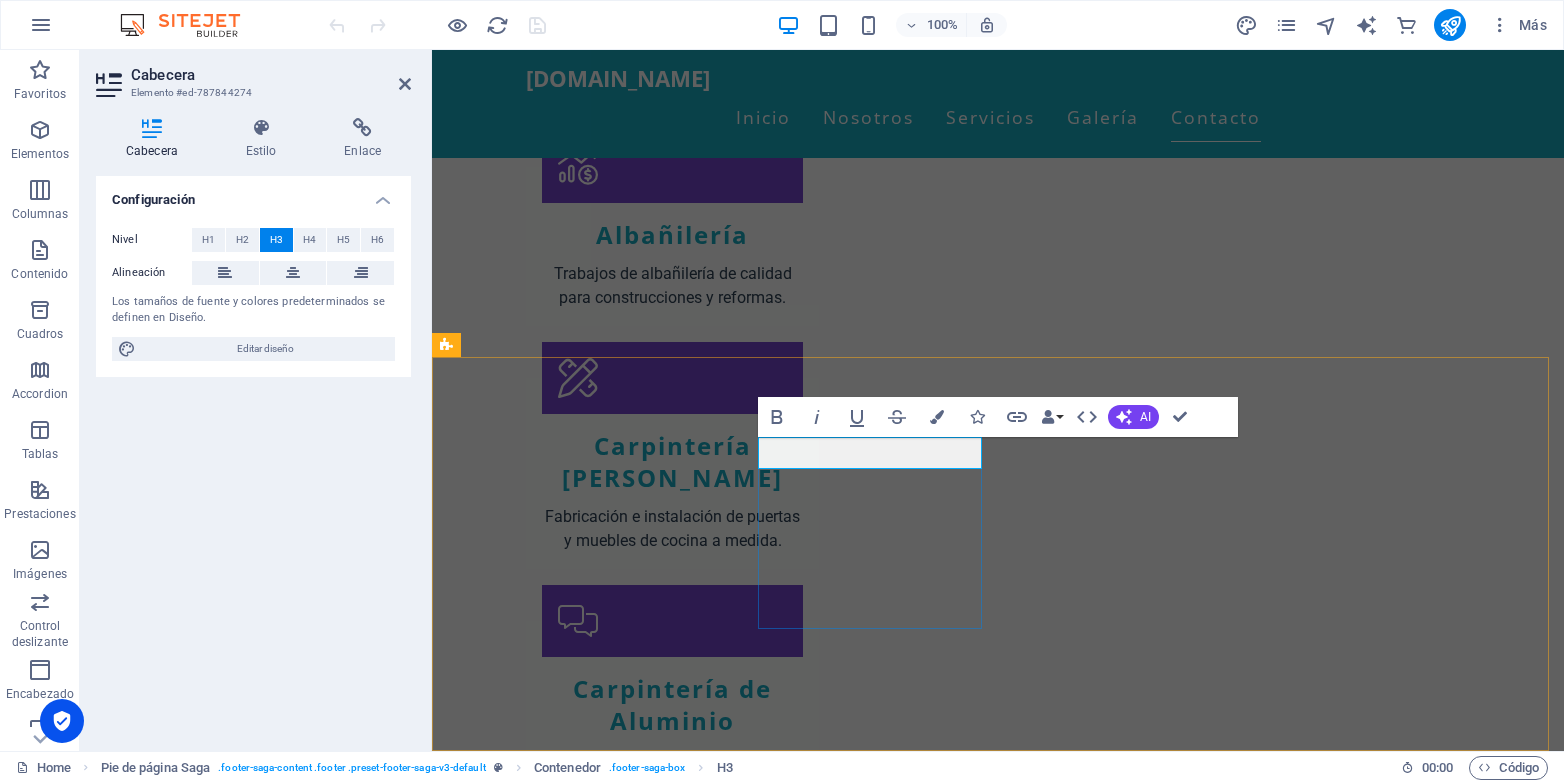 click on "Contact" at bounding box center [560, 2246] 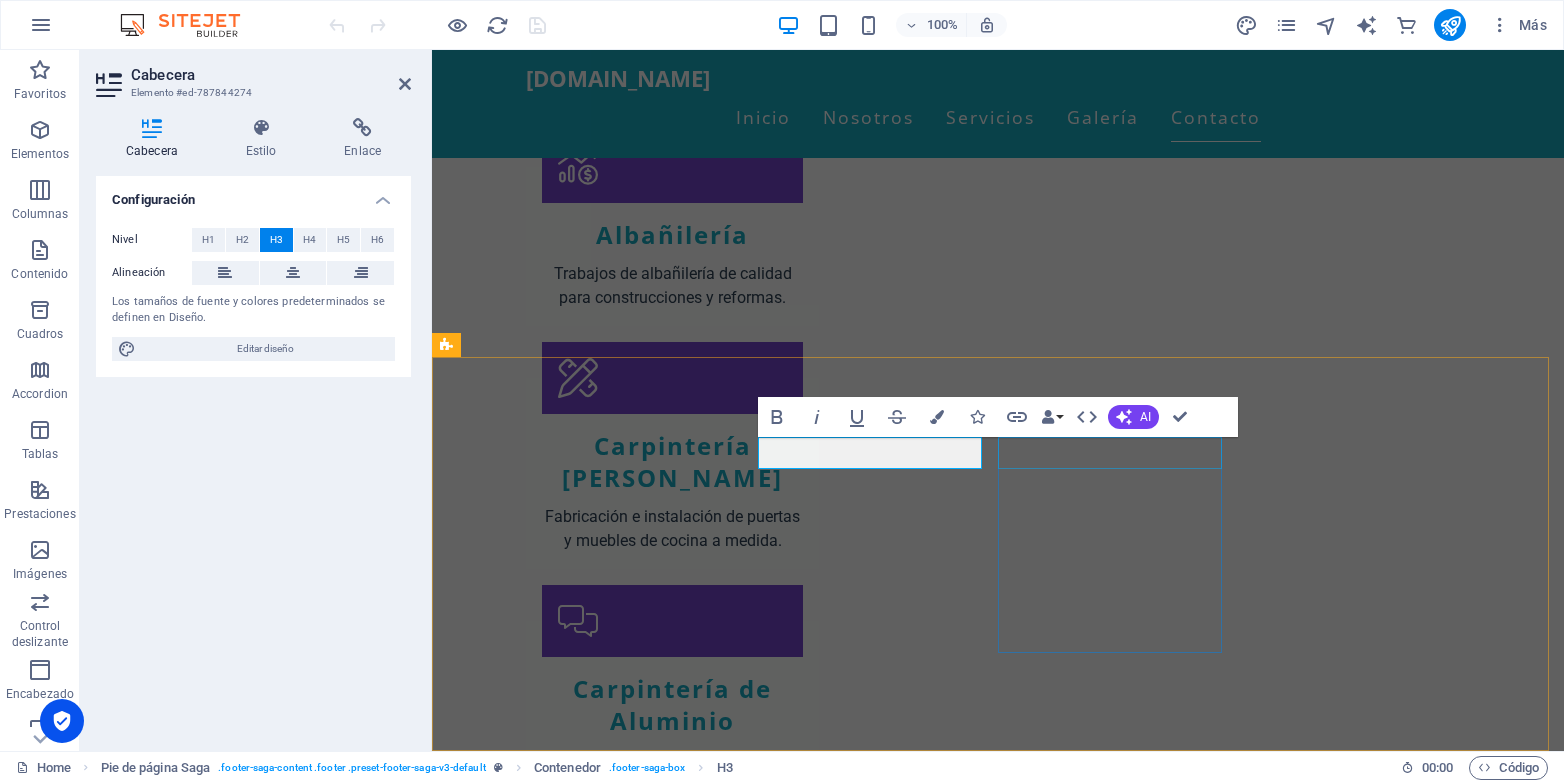 click on "Navigation" at bounding box center [560, 2446] 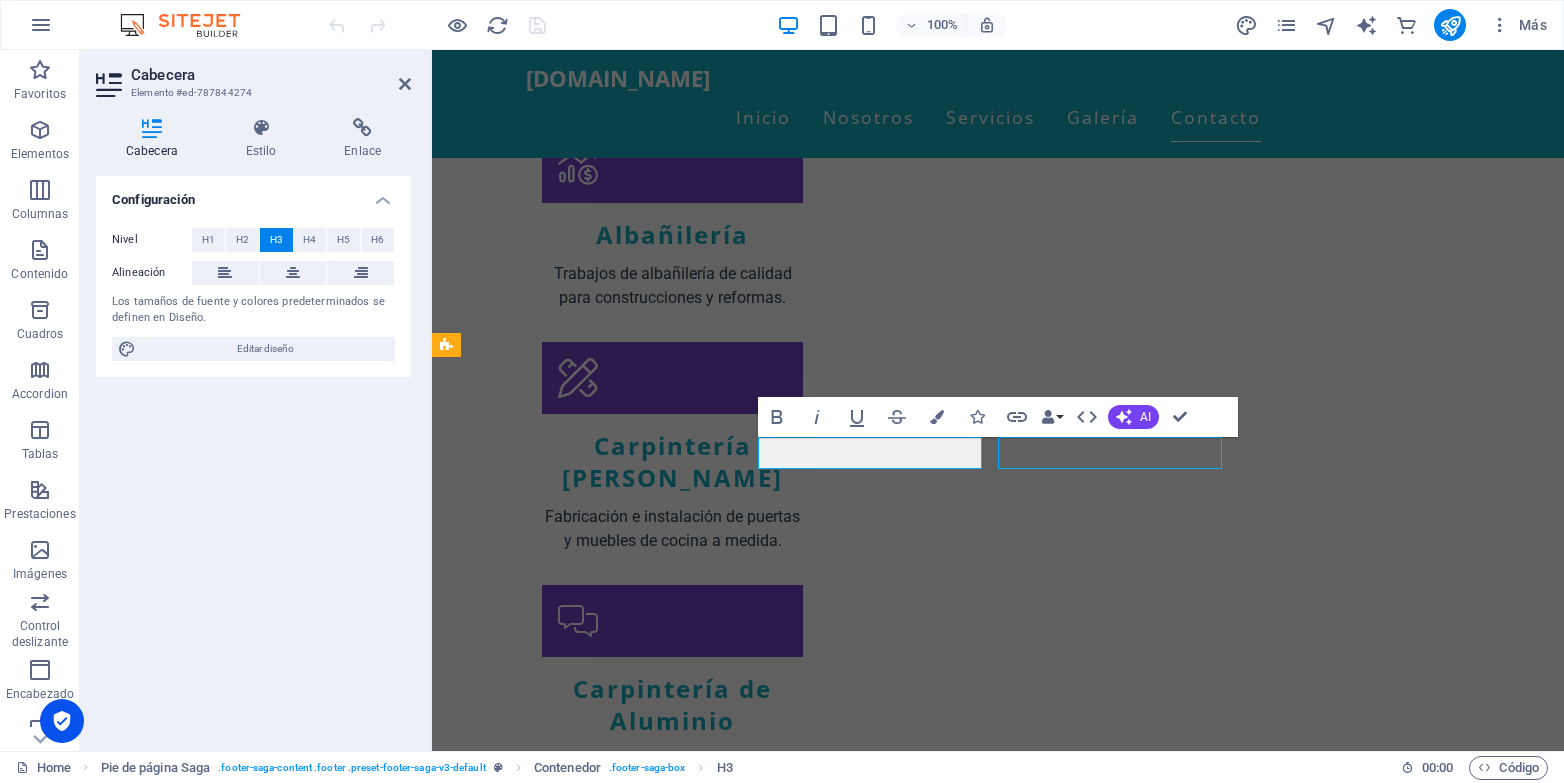 scroll, scrollTop: 1987, scrollLeft: 0, axis: vertical 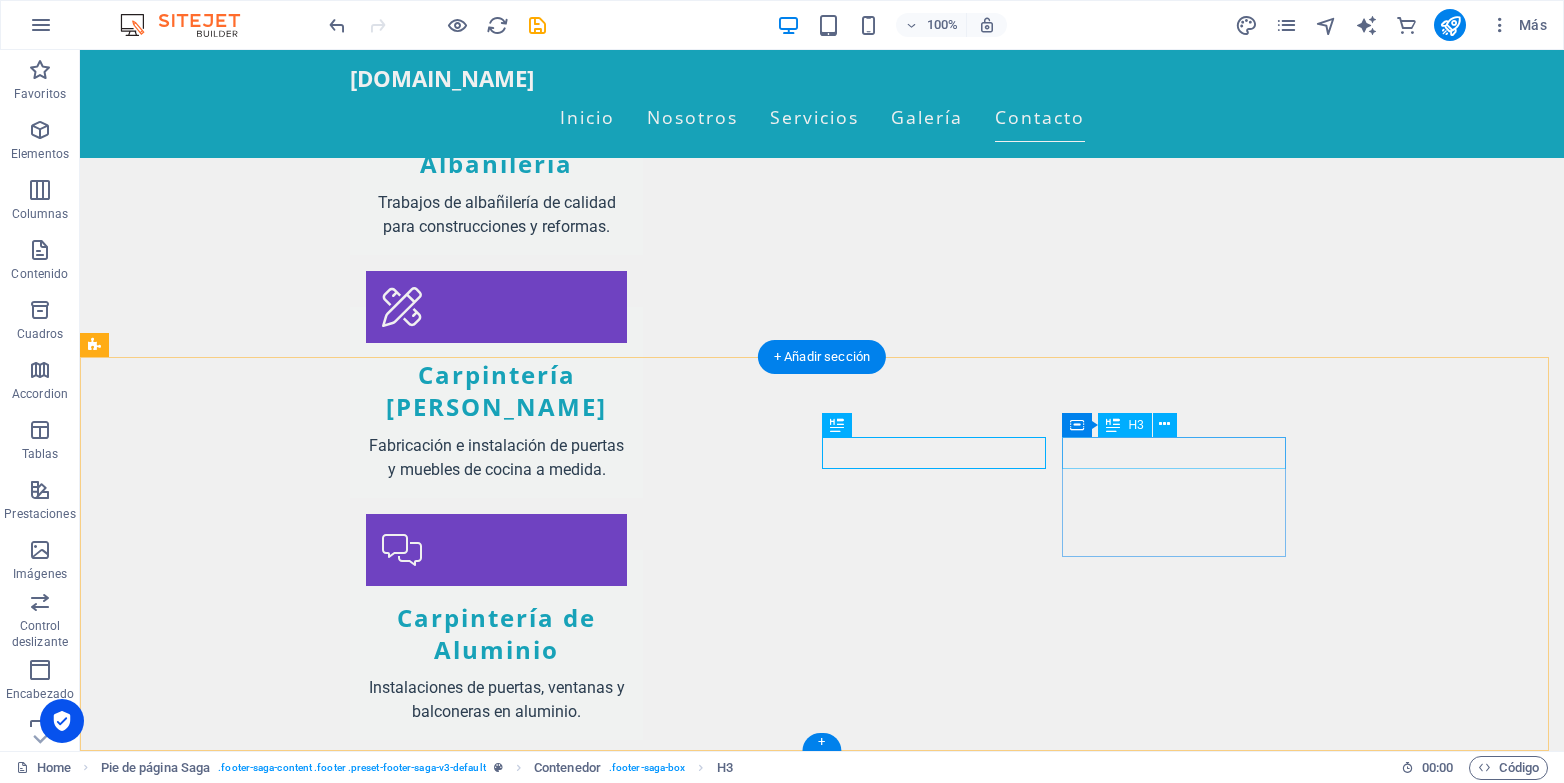 click on "Social media" at bounding box center (208, 2670) 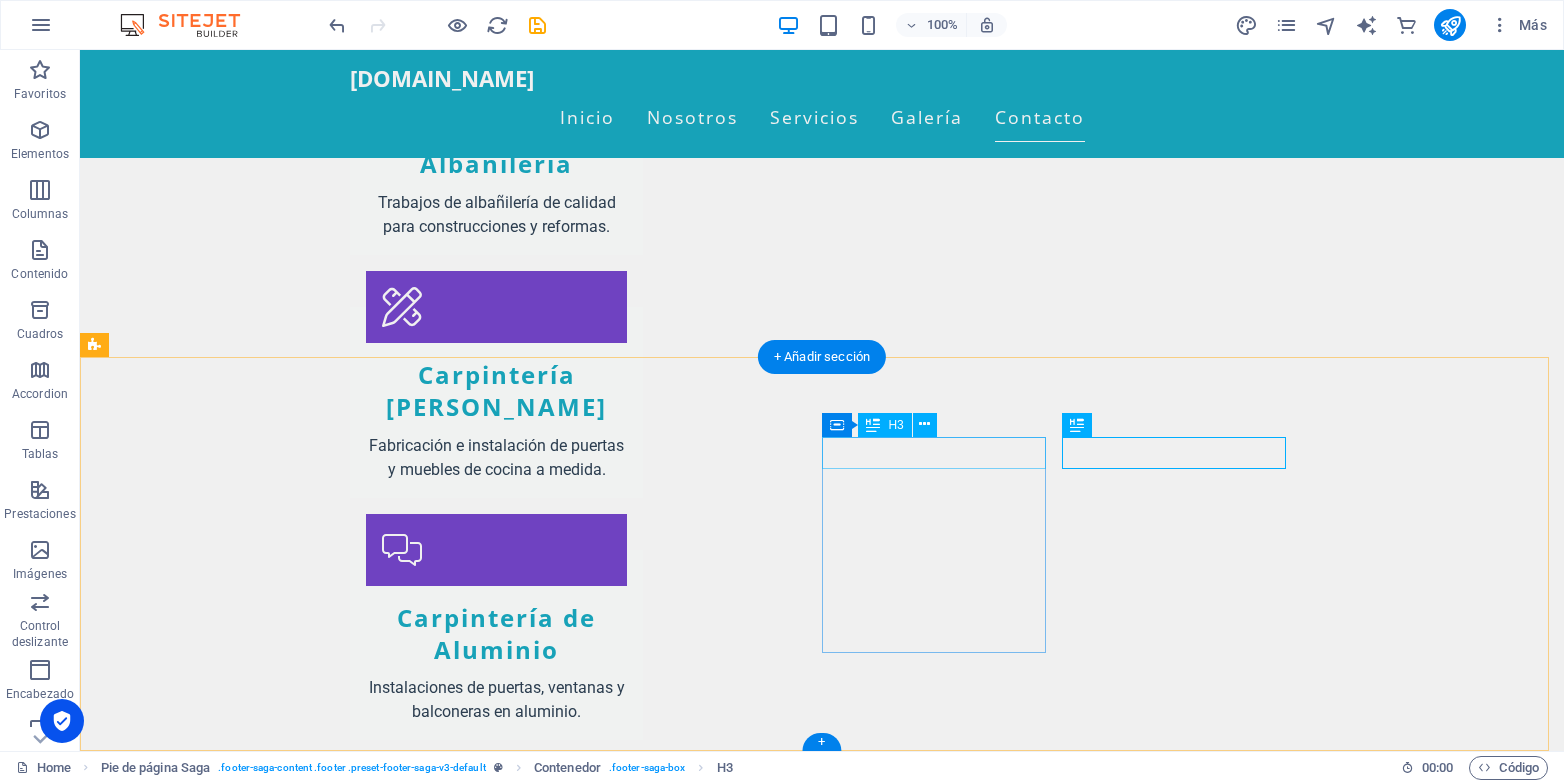 click on "Navigation" at bounding box center (208, 2446) 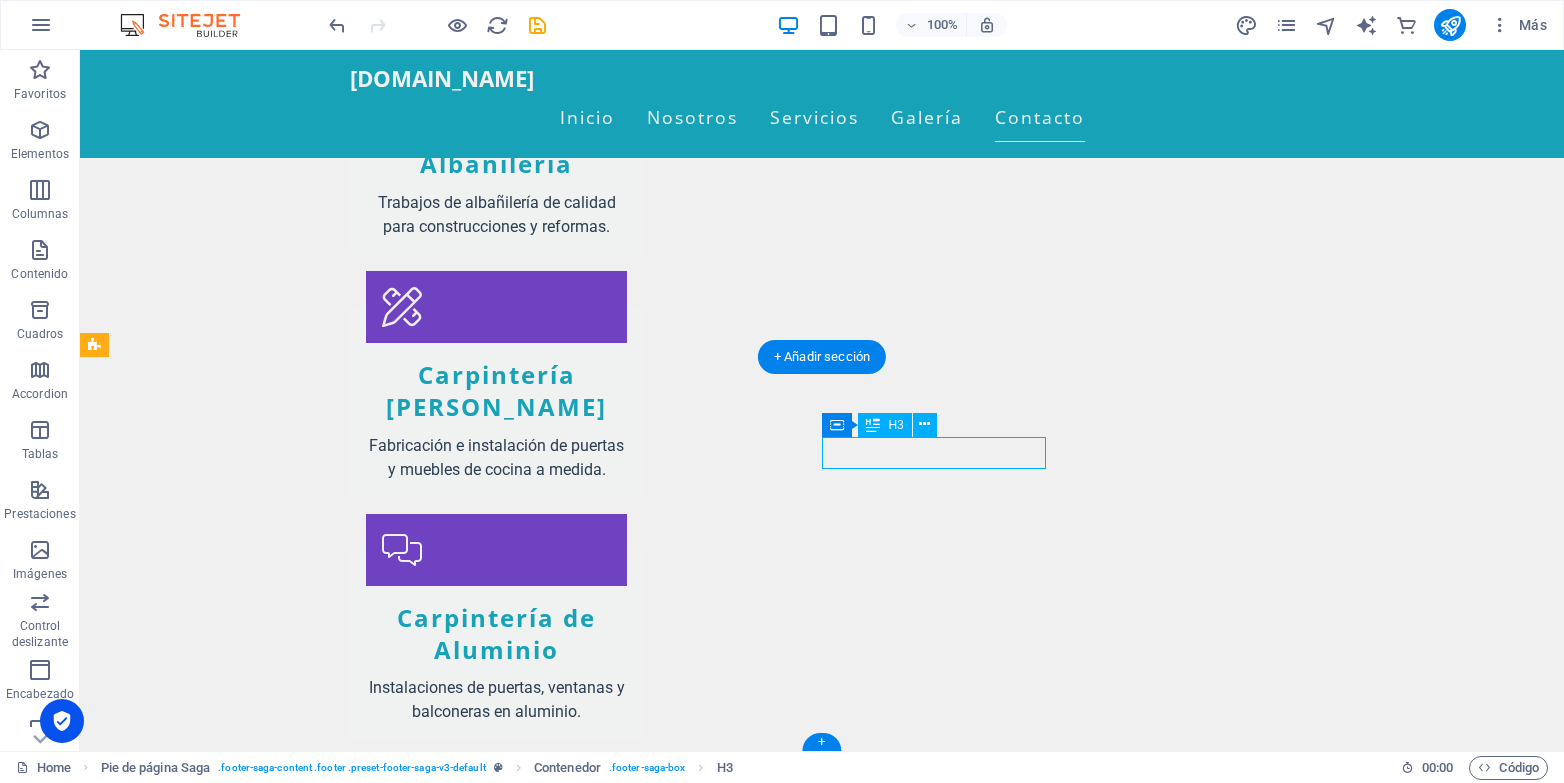 click on "Navigation" at bounding box center [208, 2446] 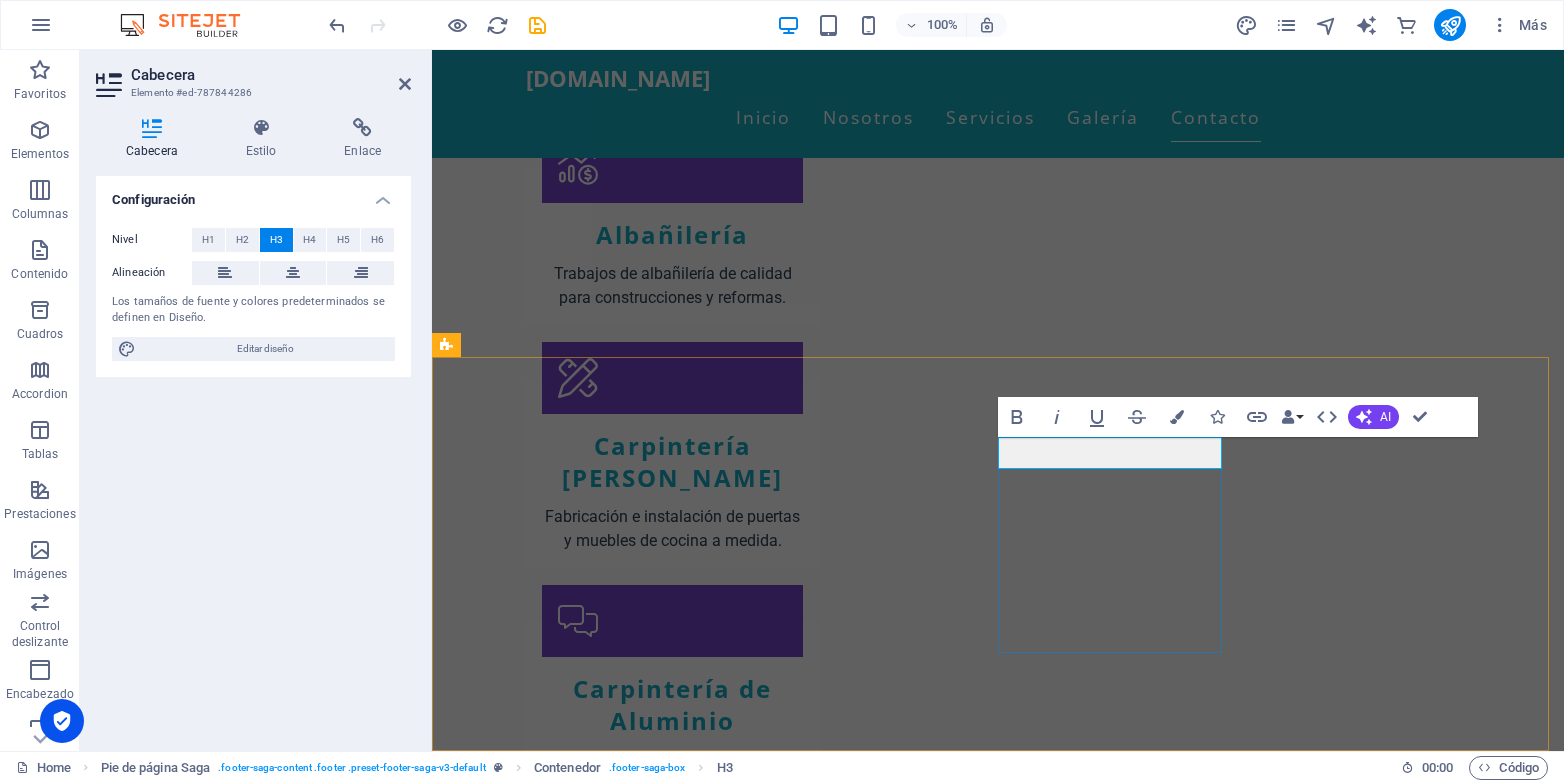 type 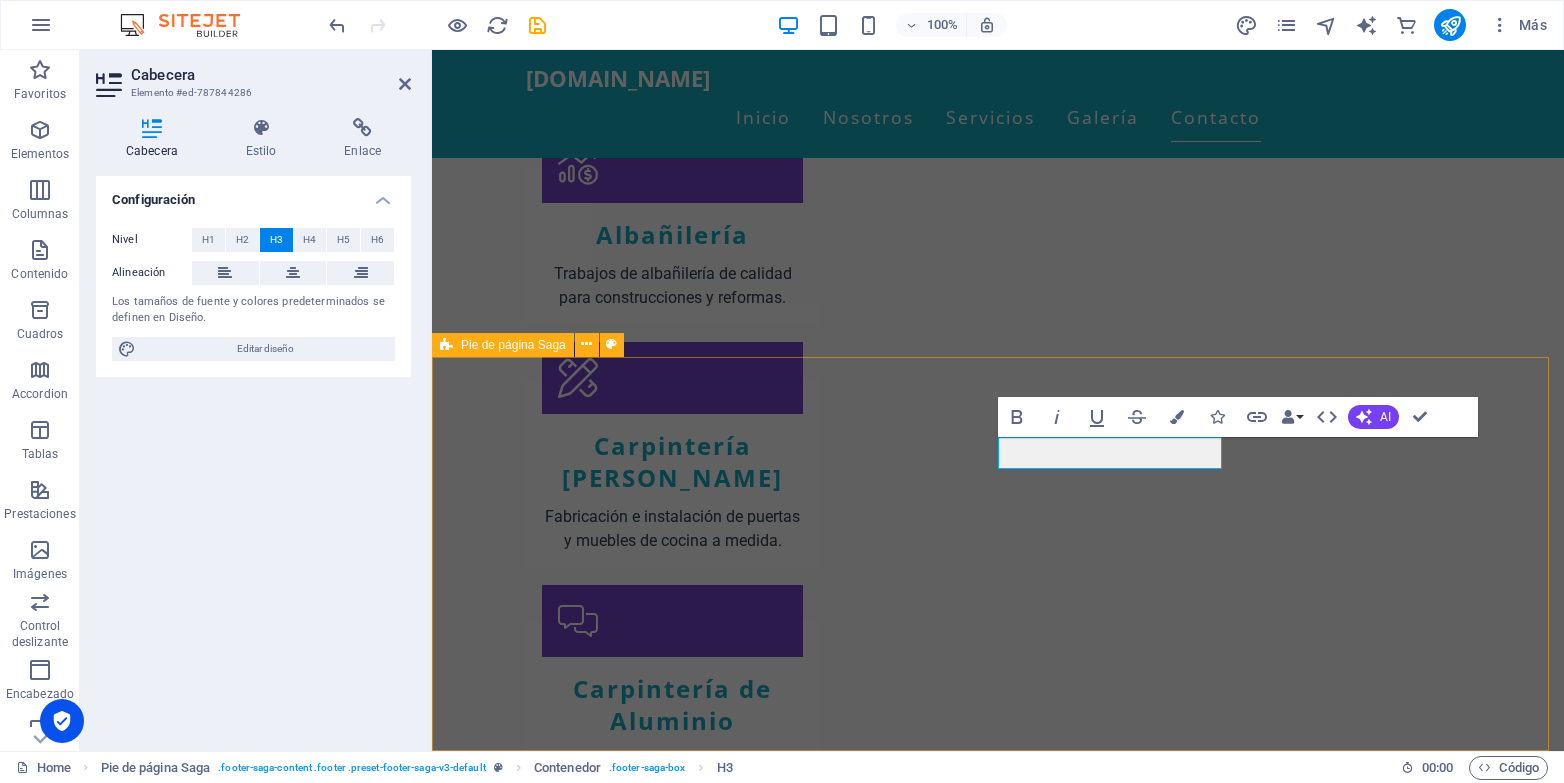 click on "behappysolutions.es BeHappy Solutions se dedica a ofrecer servicios de multiservicios y reformas en general. Contáctenos para cualquier consulta y permítanos ayudarle a disfrutar de su tiempo mientras nosotros hacemos el trabajo. Contacto Calle Ejemplo 123 28001   Madrid Phone:  +34 912 345 678 Mobile:  Email:  info@behappysolutions.es Navegación Inicio Nosotros Servicios Galería Contacto Legal Notice Privacy Policy Social media Facebook X Instagram" at bounding box center (998, 2417) 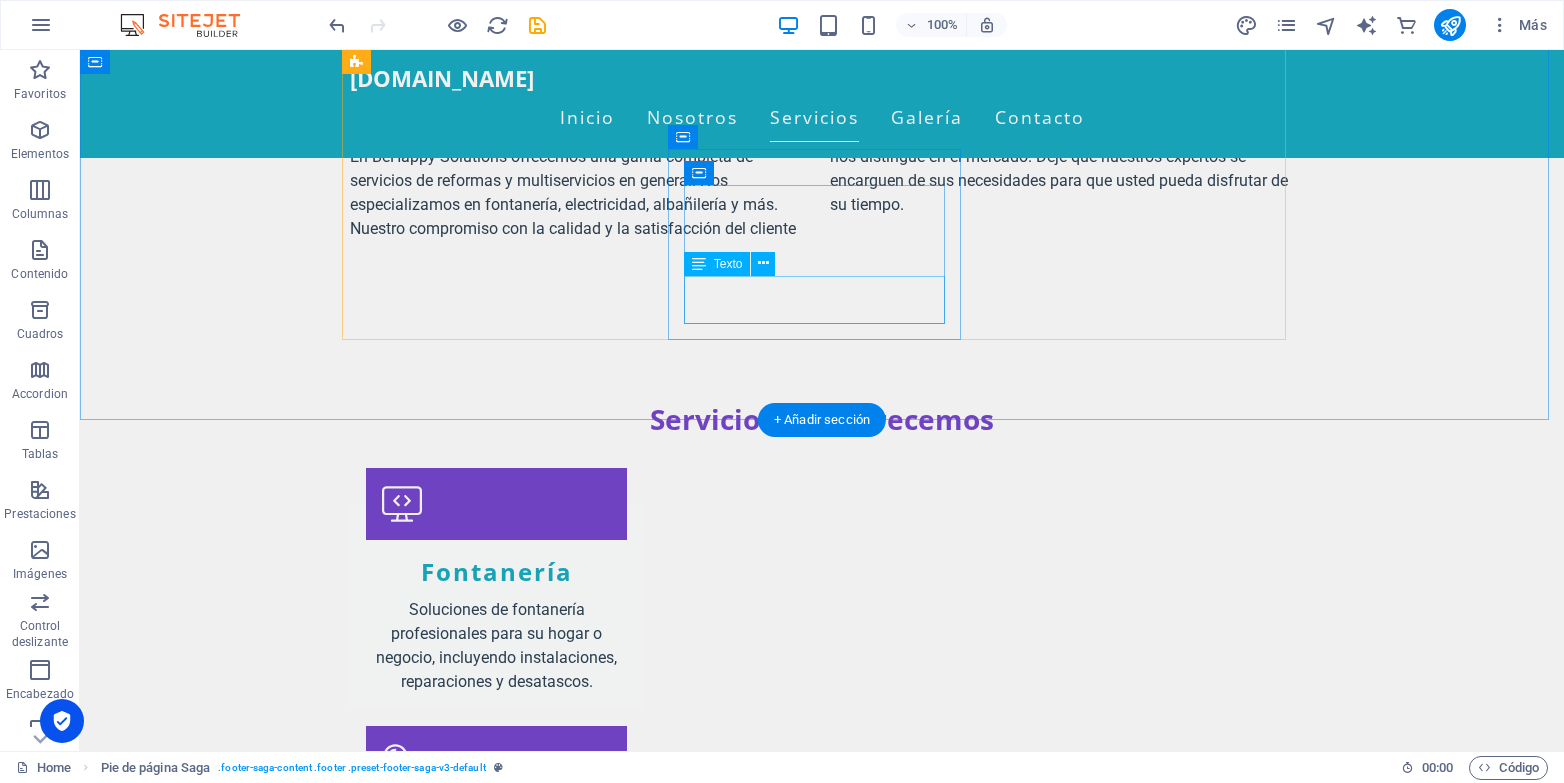 scroll, scrollTop: 787, scrollLeft: 0, axis: vertical 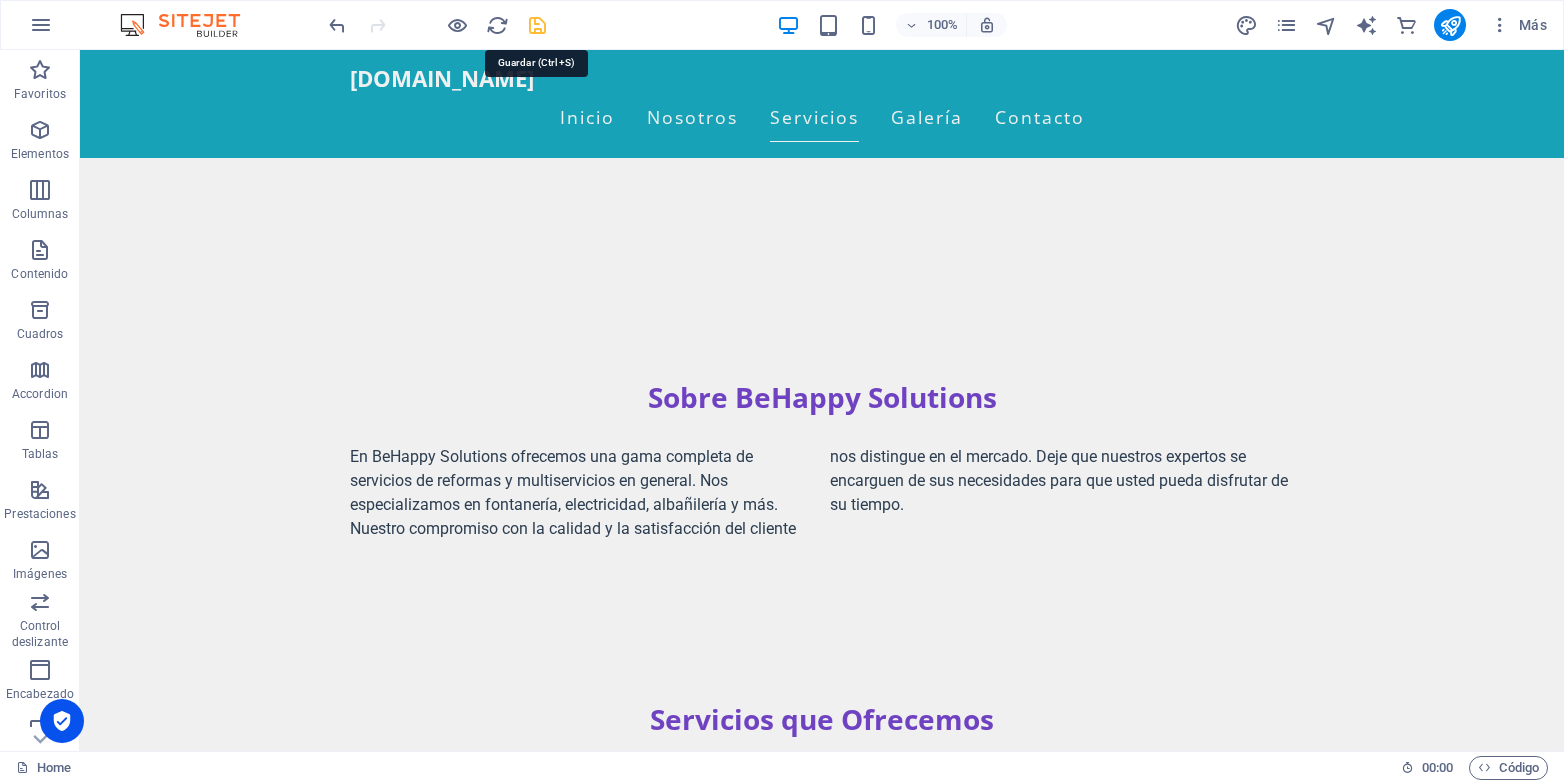 click at bounding box center (537, 25) 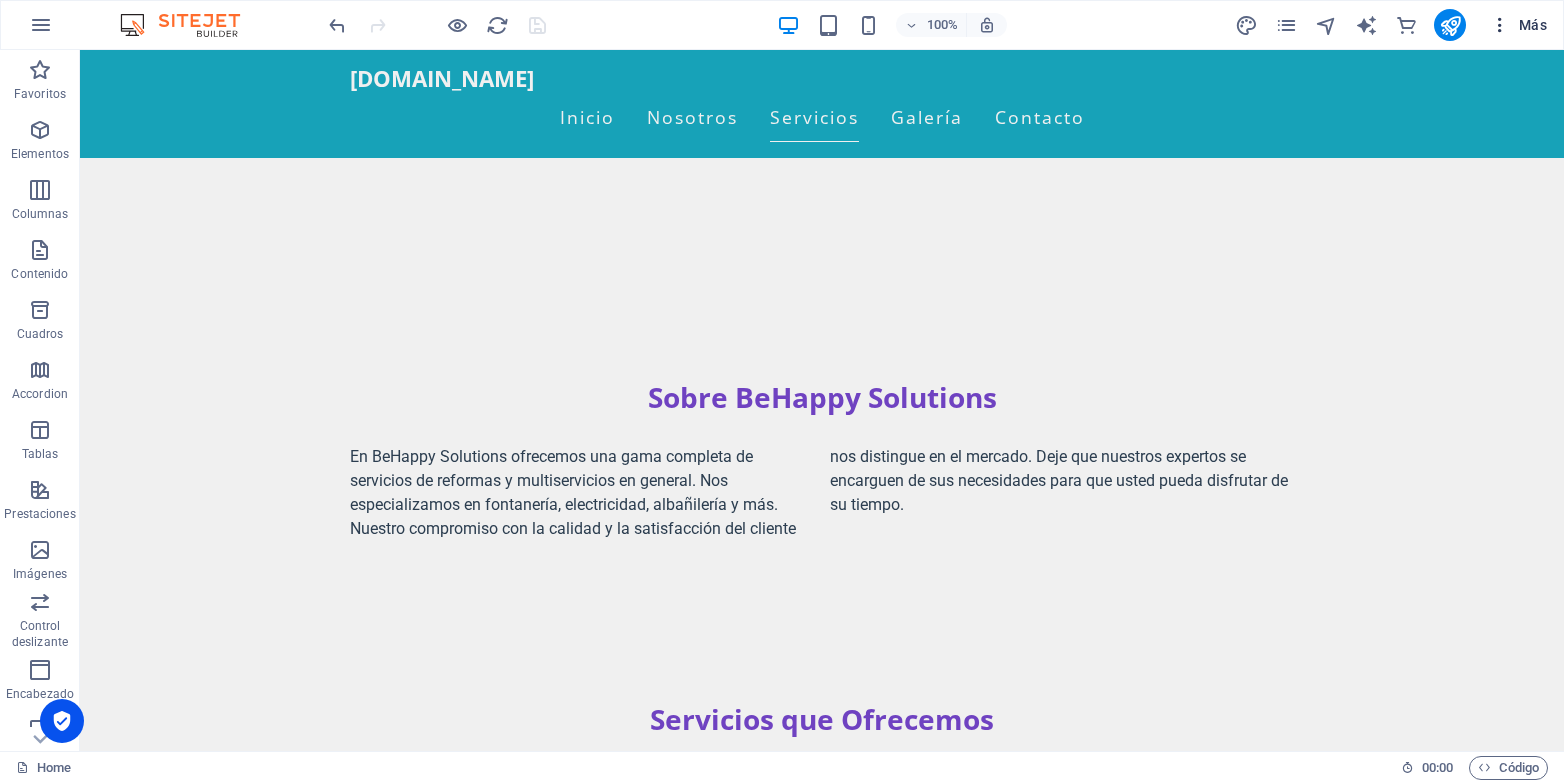 click on "Más" at bounding box center [1518, 25] 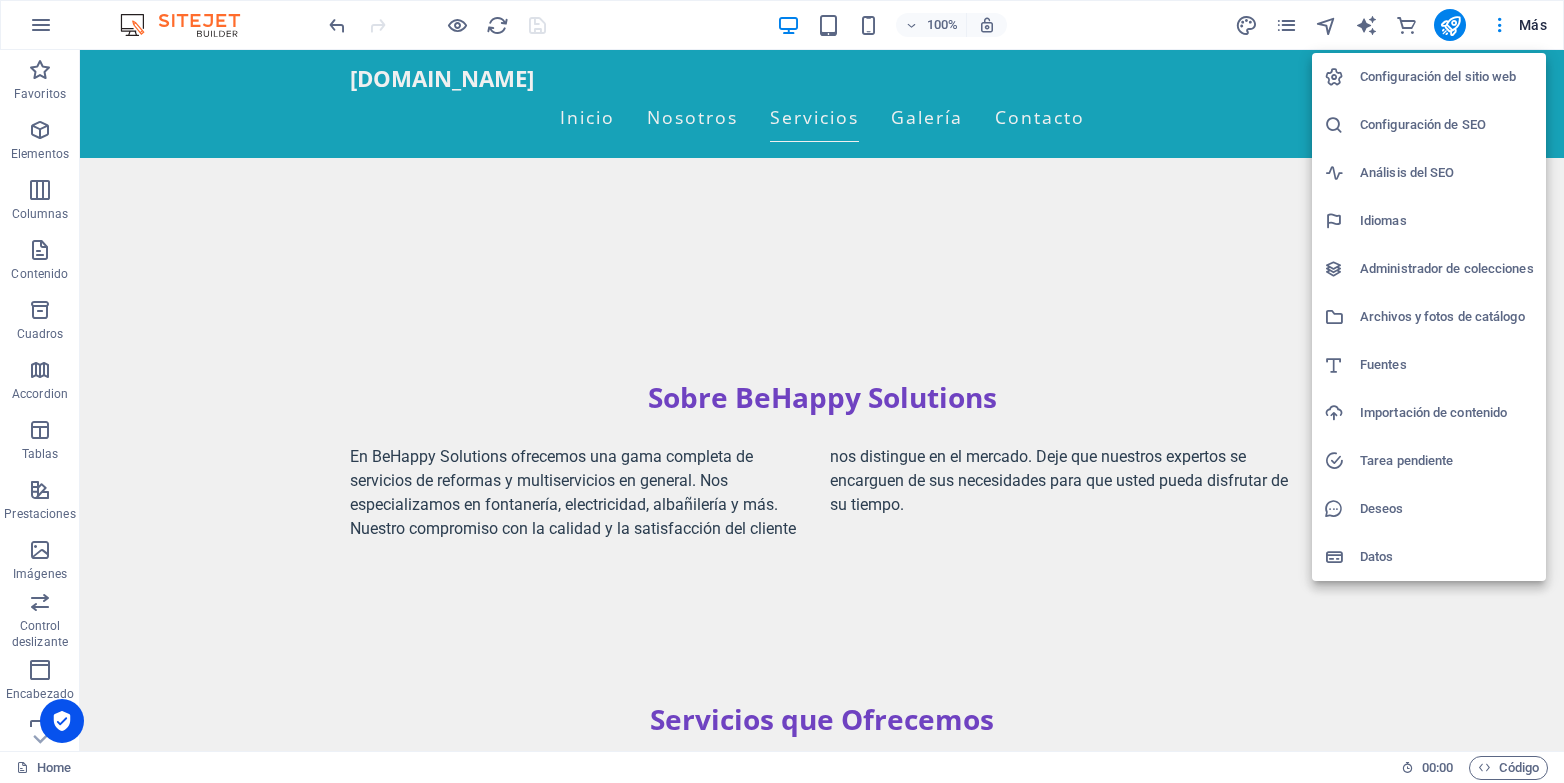 click at bounding box center (782, 391) 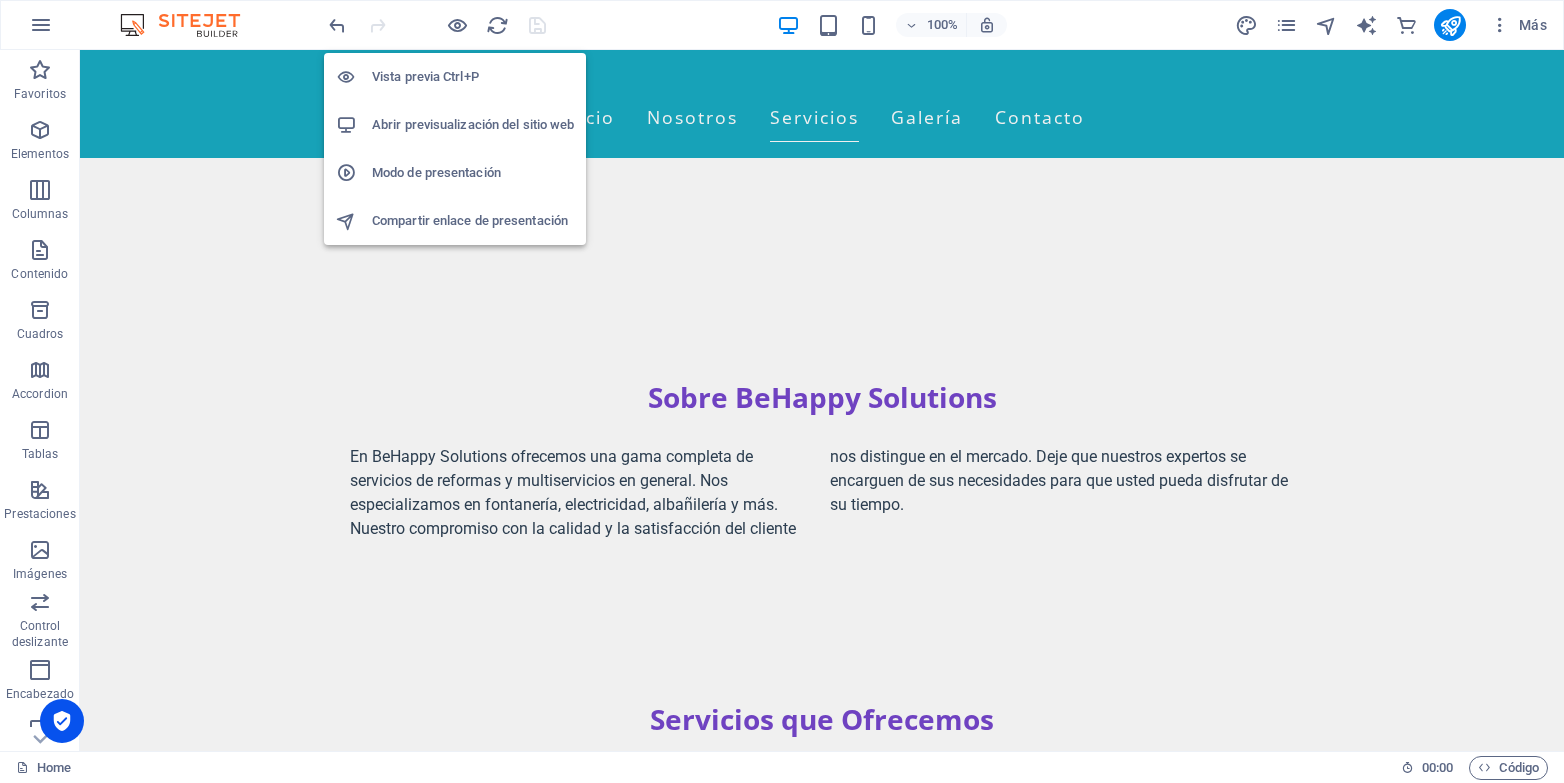 click on "Abrir previsualización del sitio web" at bounding box center [473, 125] 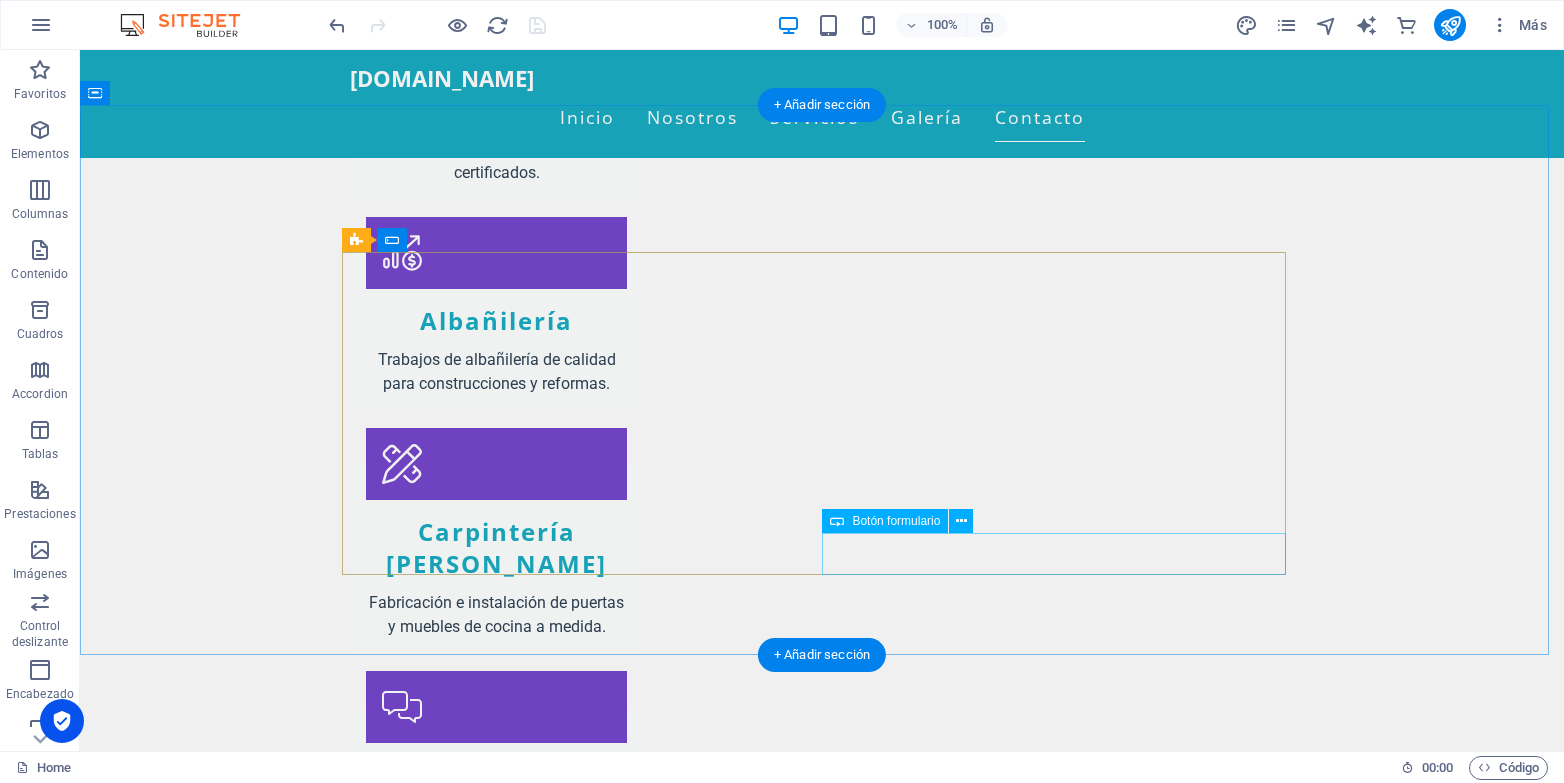scroll, scrollTop: 1987, scrollLeft: 0, axis: vertical 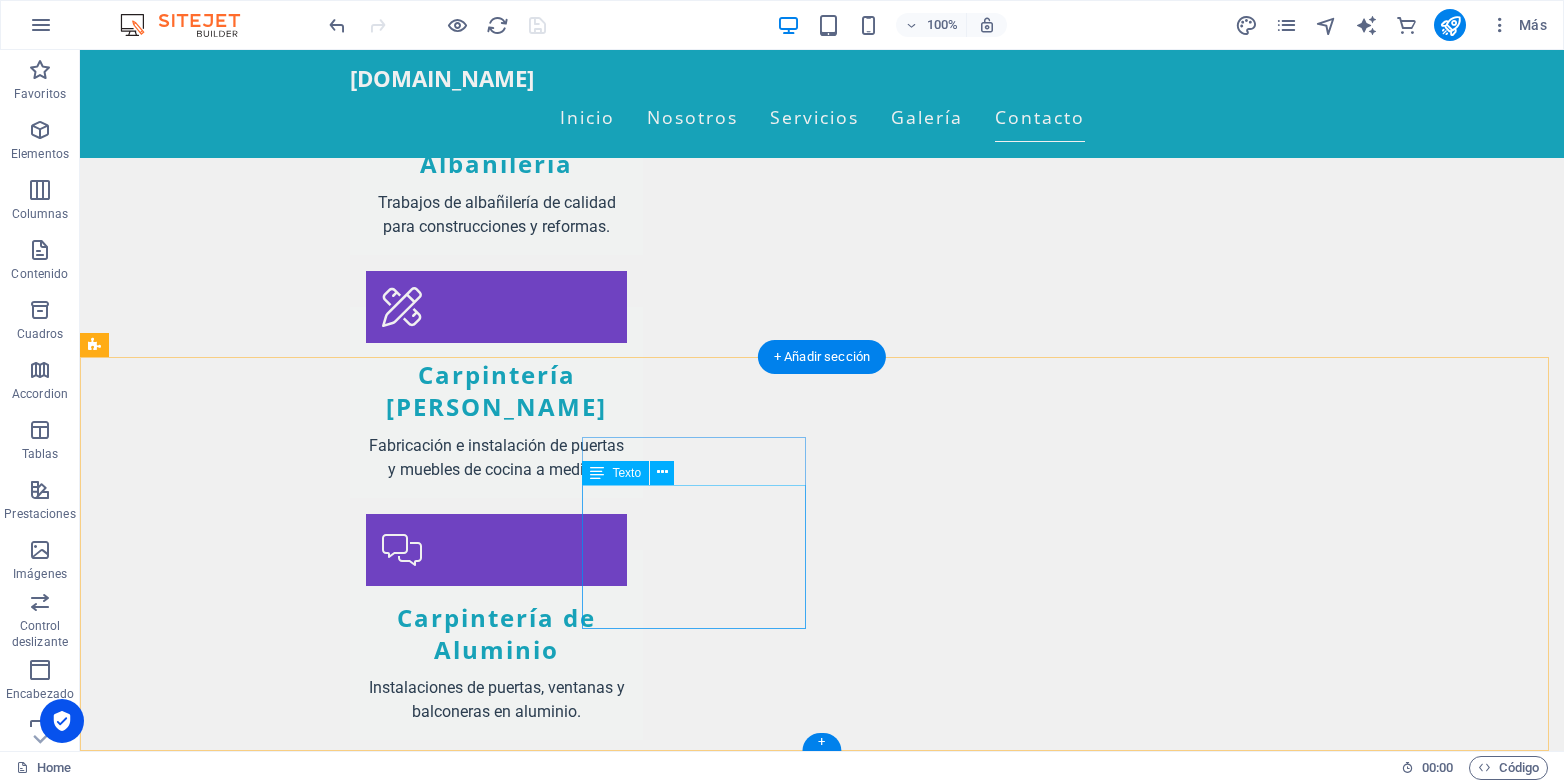 click on "Calle Ejemplo 123 28001   Madrid Phone:  +34 912 345 678 Mobile:  Email:  info@behappysolutions.es" at bounding box center [208, 2350] 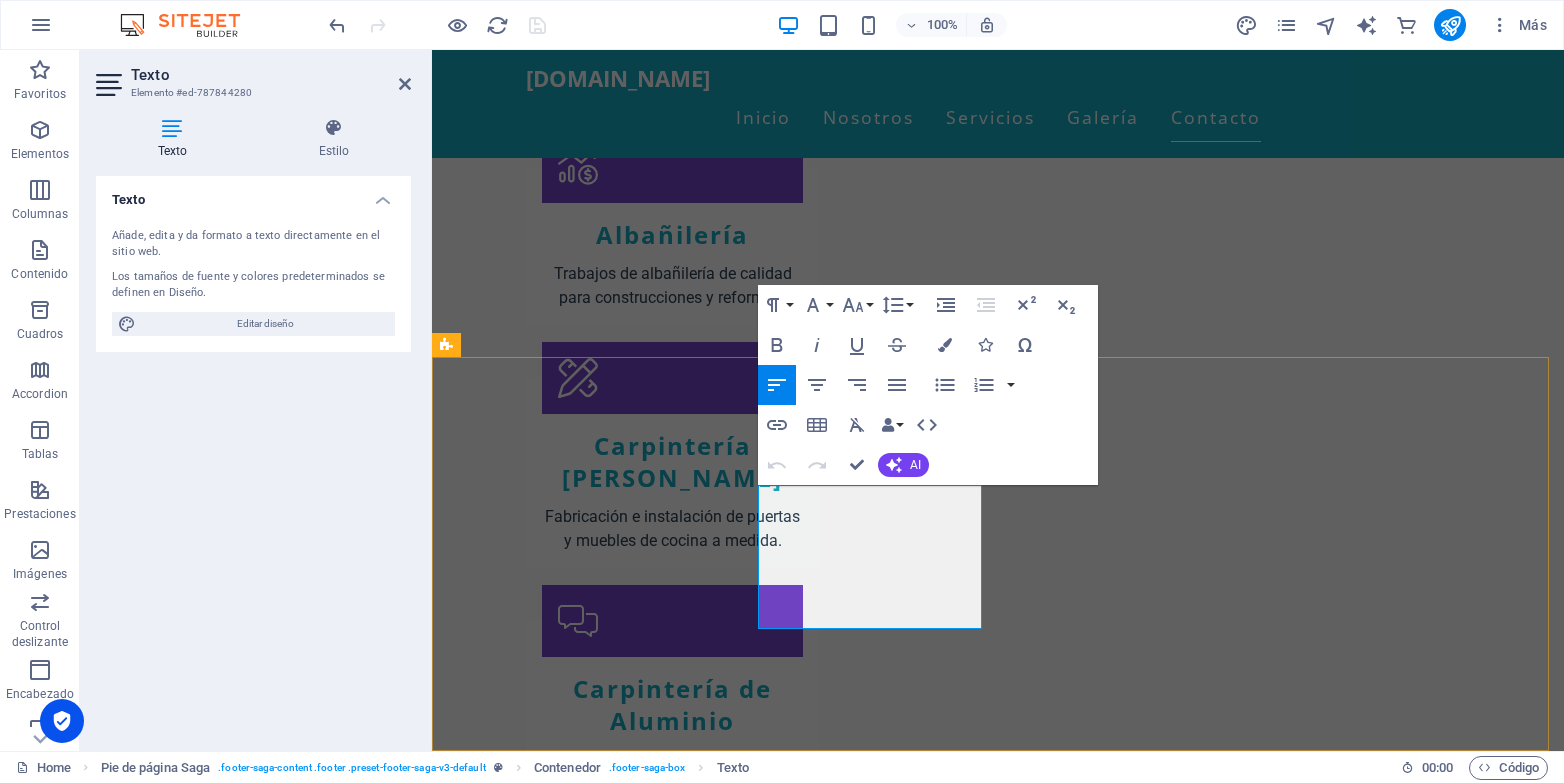 click on "Phone:  +34 912 345 678" at bounding box center (560, 2338) 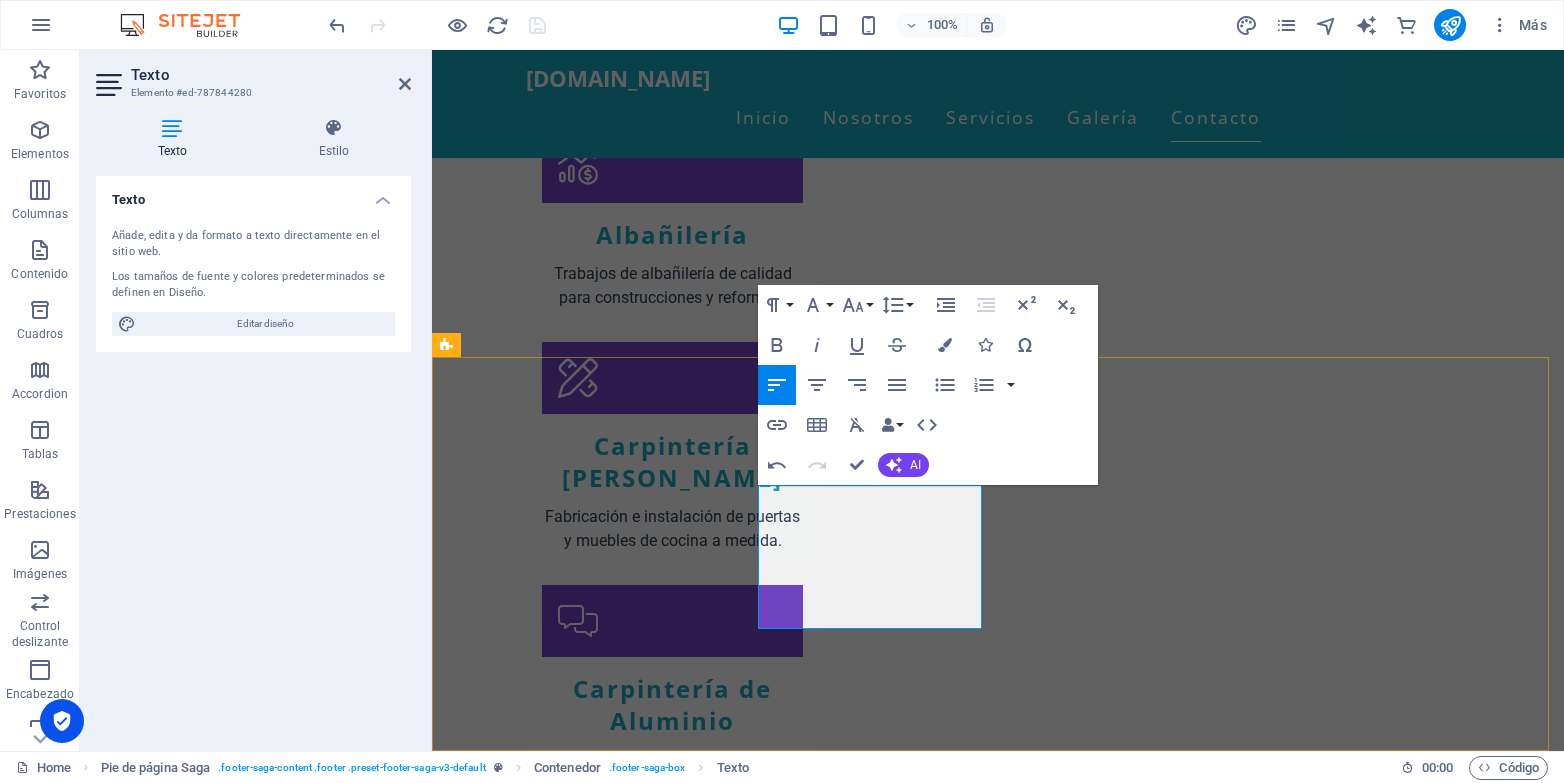 type 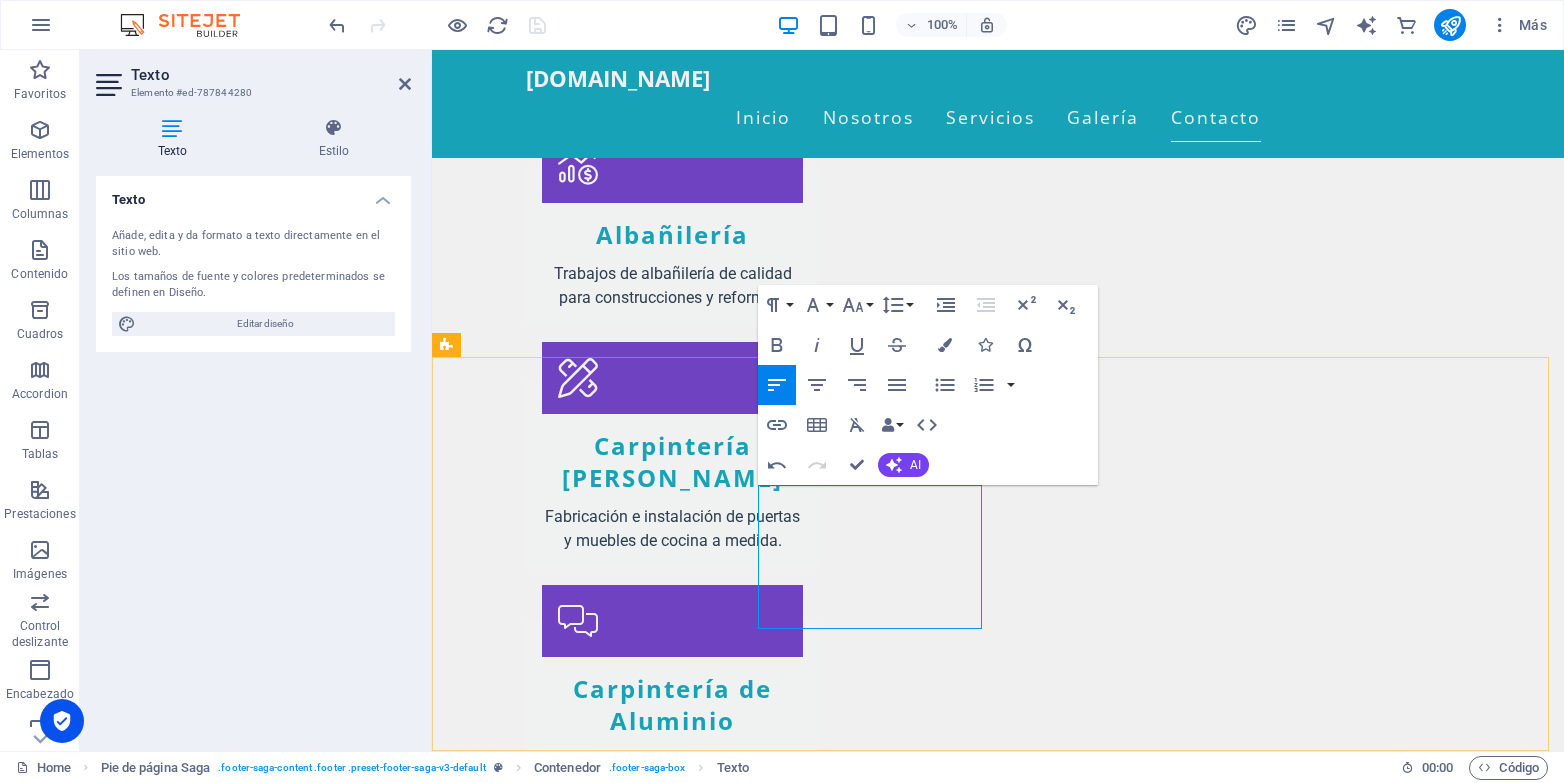click on "+34 912 345 678" at bounding box center (579, 2337) 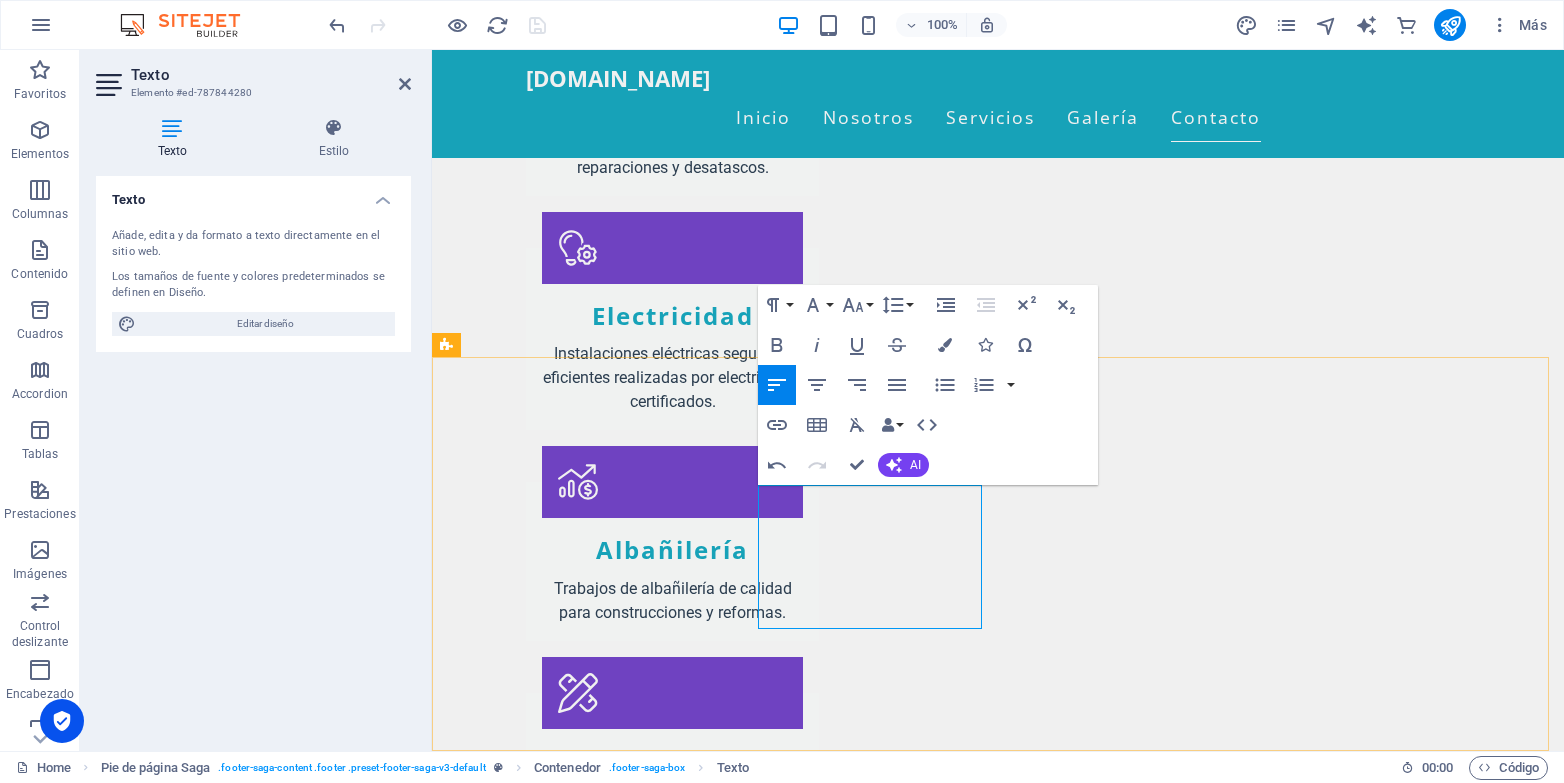 scroll, scrollTop: 1643, scrollLeft: 0, axis: vertical 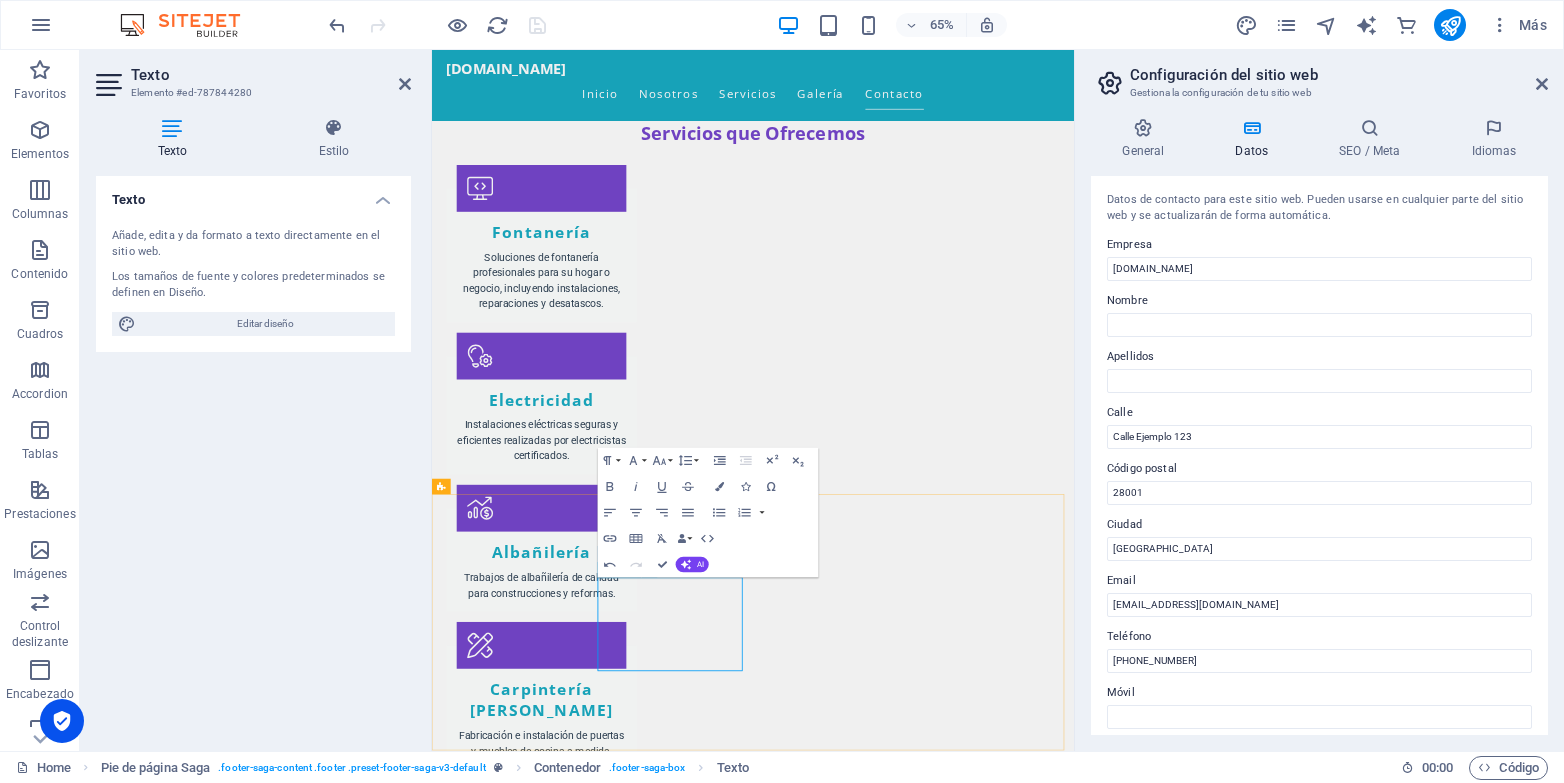 click on "+34 912 345 678" at bounding box center [579, 2896] 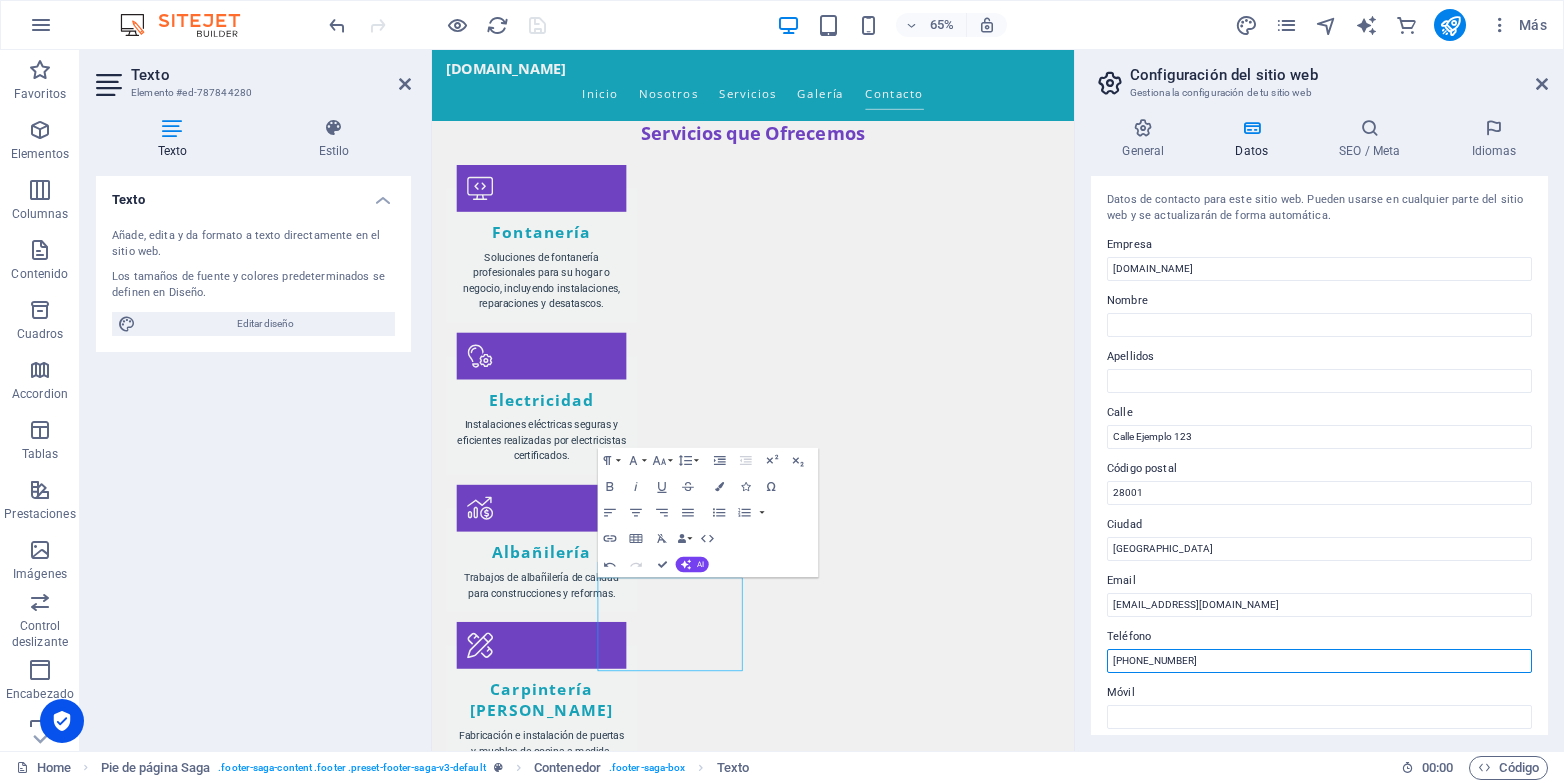 drag, startPoint x: 1130, startPoint y: 657, endPoint x: 1206, endPoint y: 660, distance: 76.05919 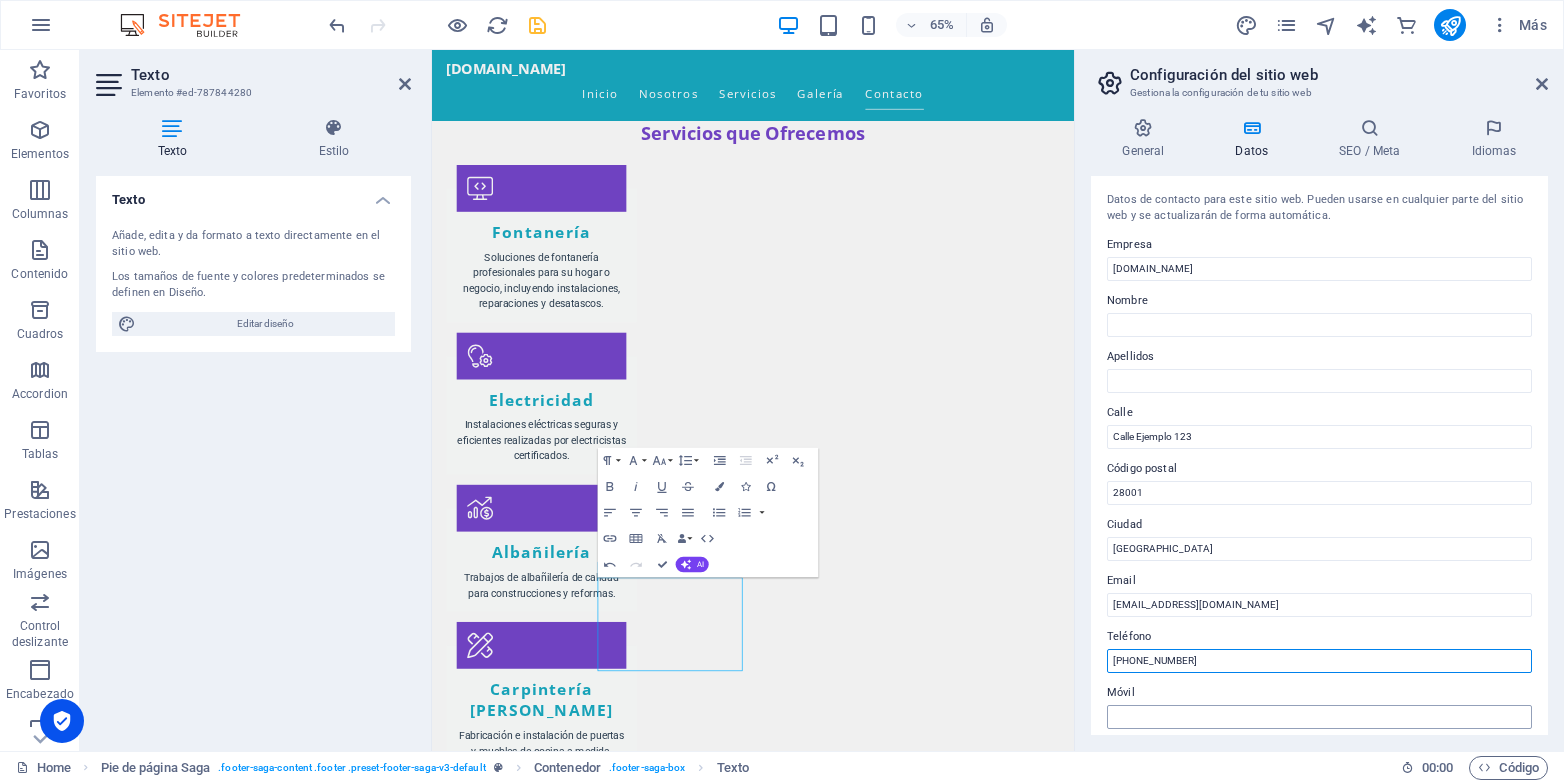 type on "+34 643 634 416" 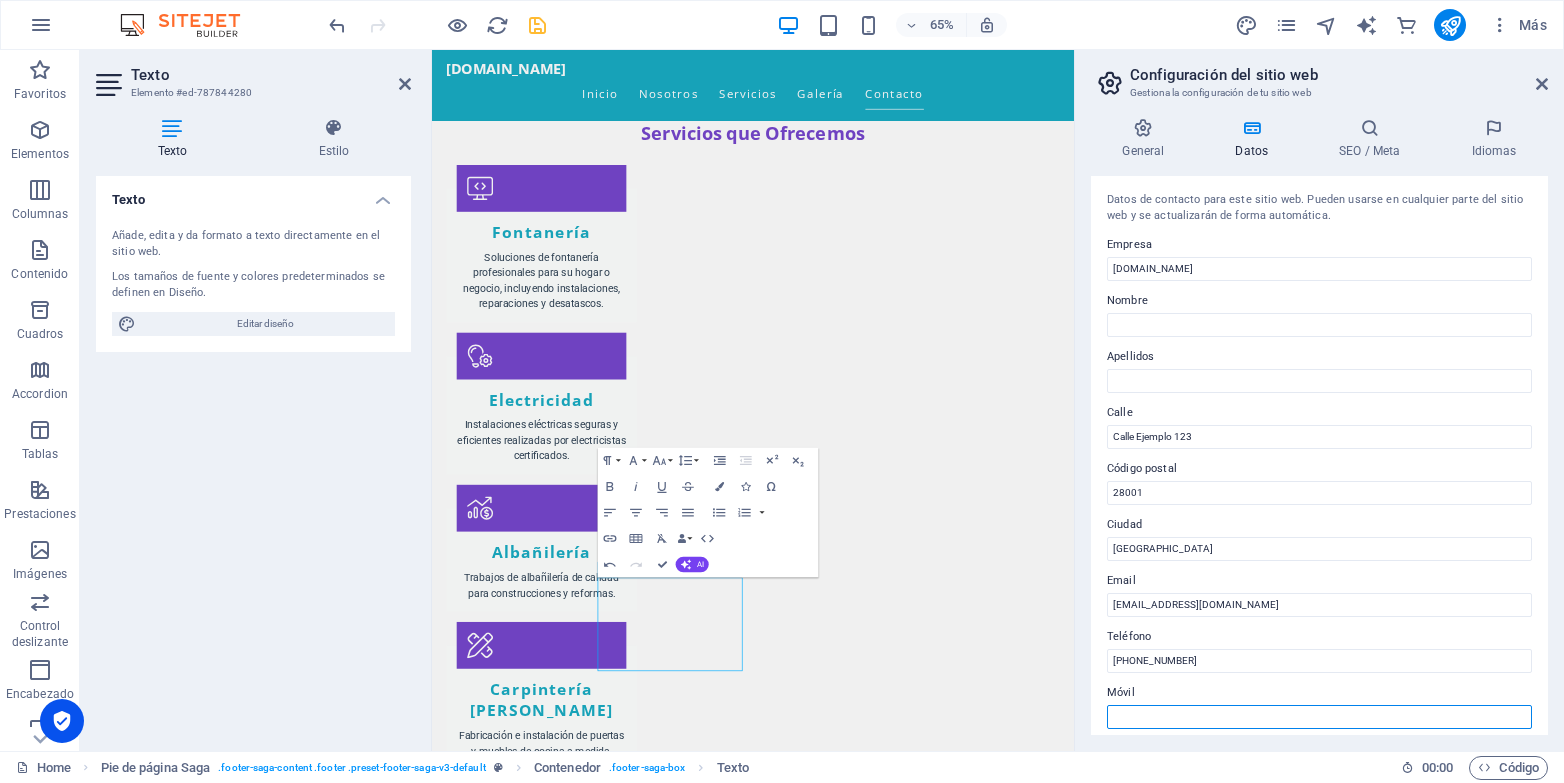click on "Móvil" at bounding box center [1319, 717] 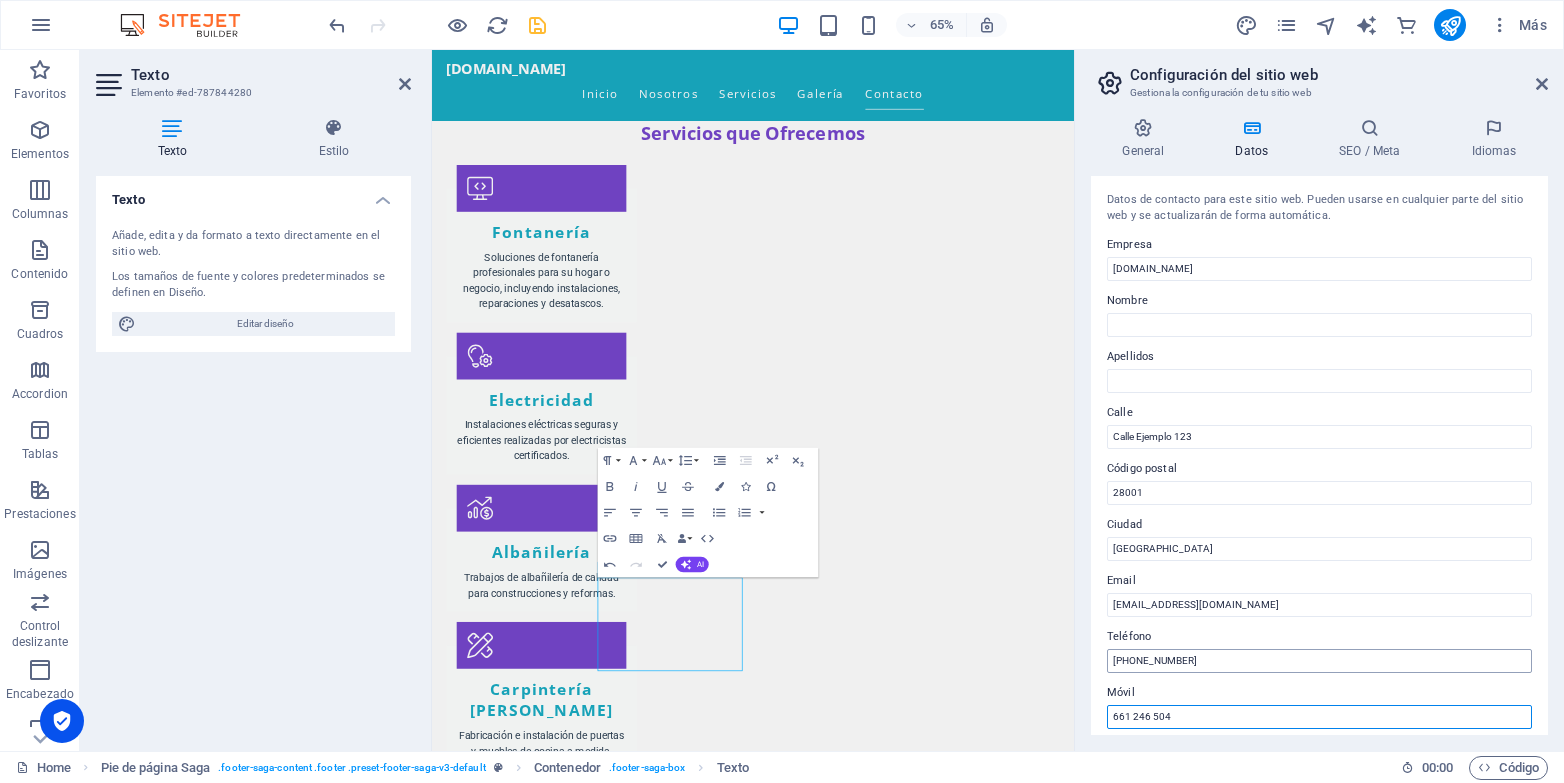 type on "661 246 504" 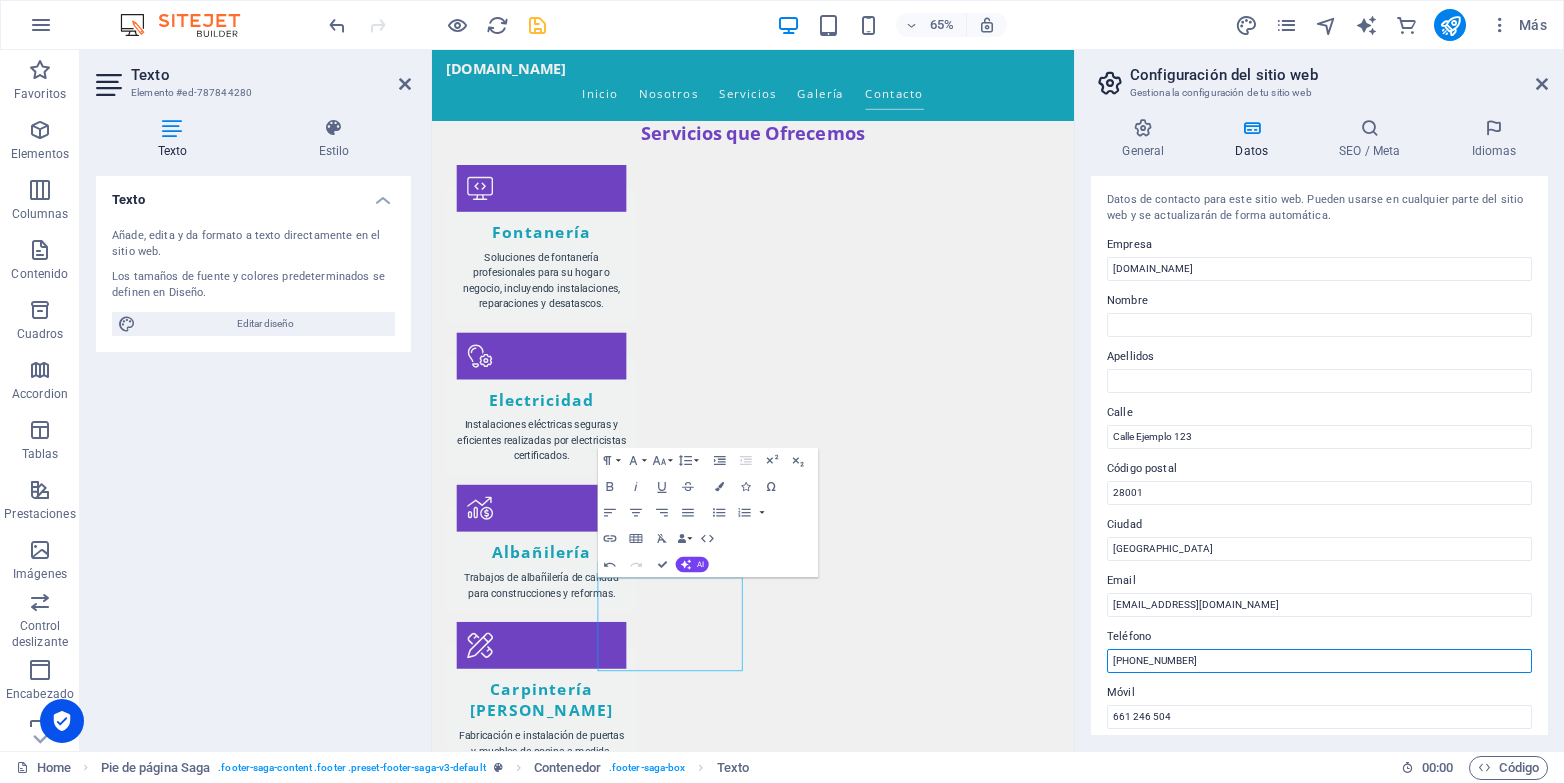 drag, startPoint x: 1129, startPoint y: 654, endPoint x: 1095, endPoint y: 654, distance: 34 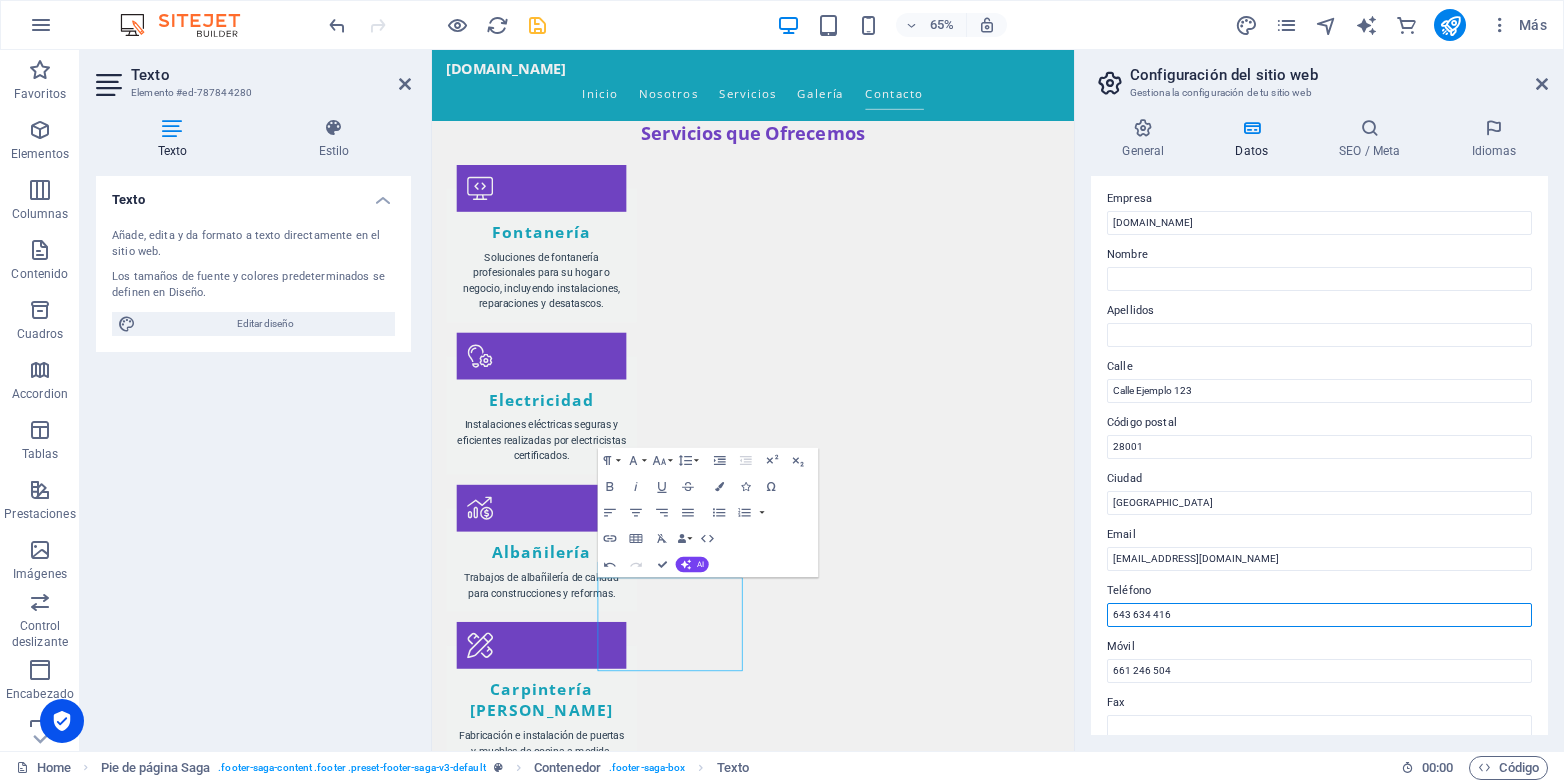 scroll, scrollTop: 0, scrollLeft: 0, axis: both 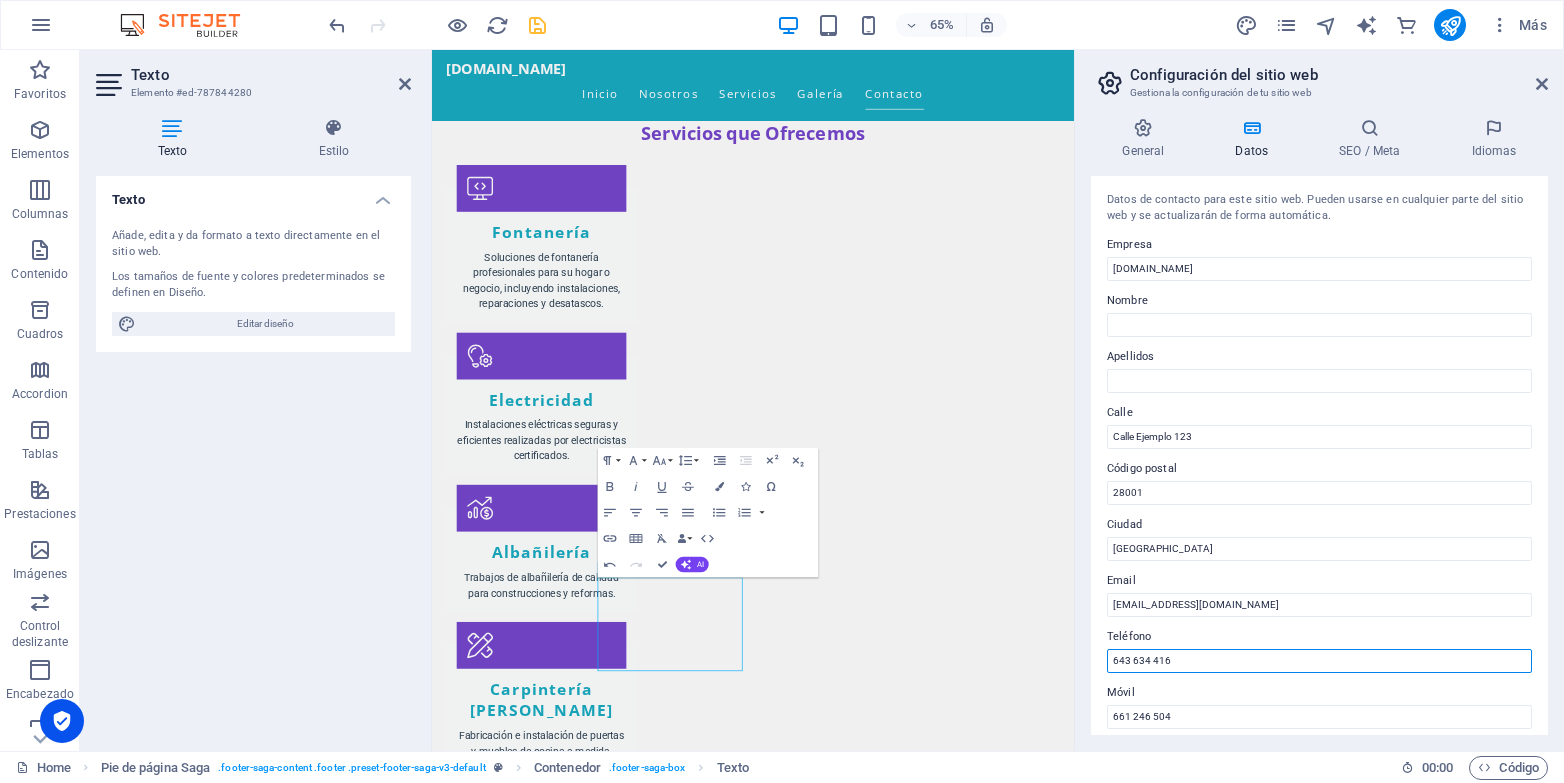 type on "643 634 416" 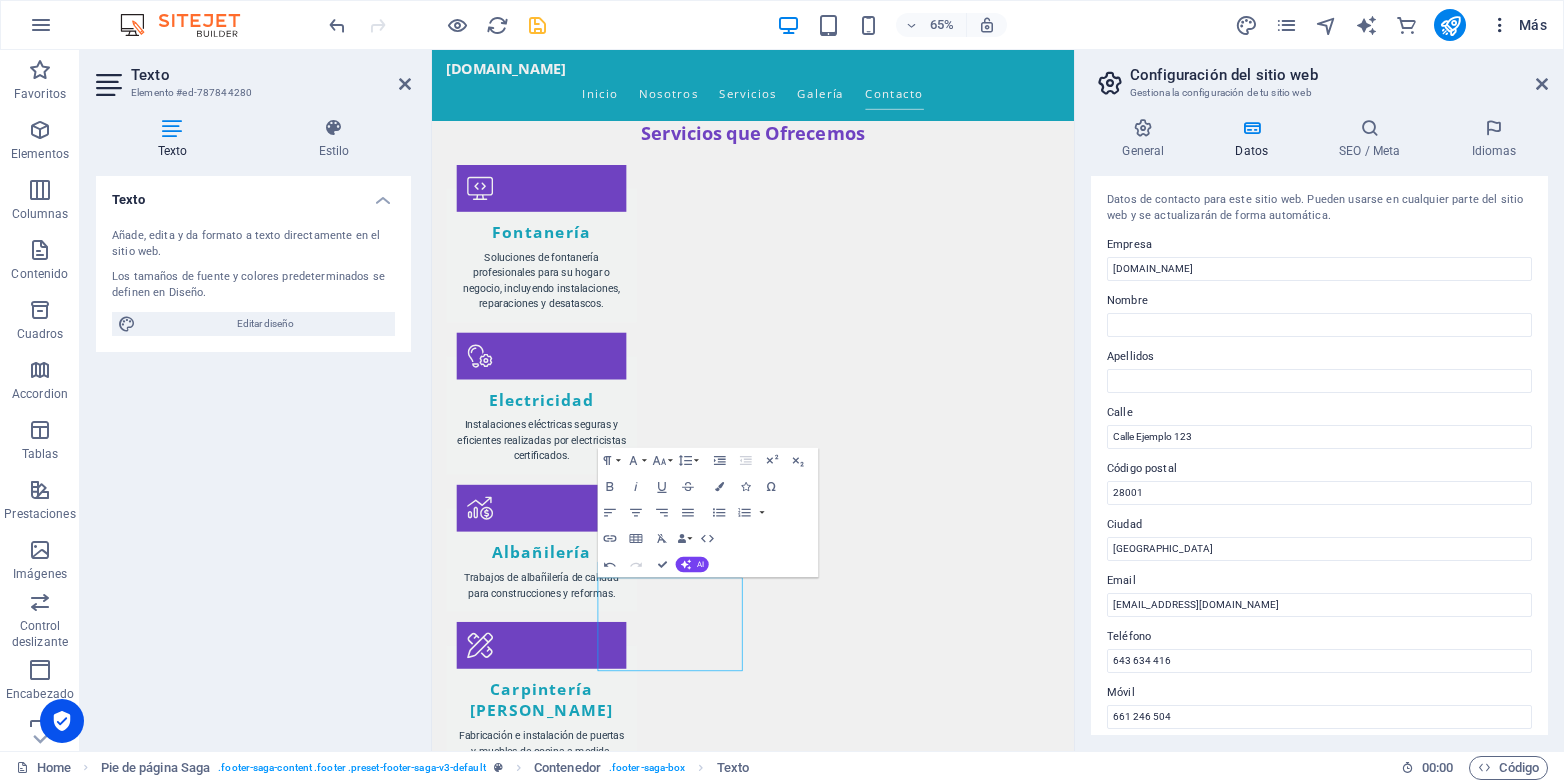 click at bounding box center (1500, 25) 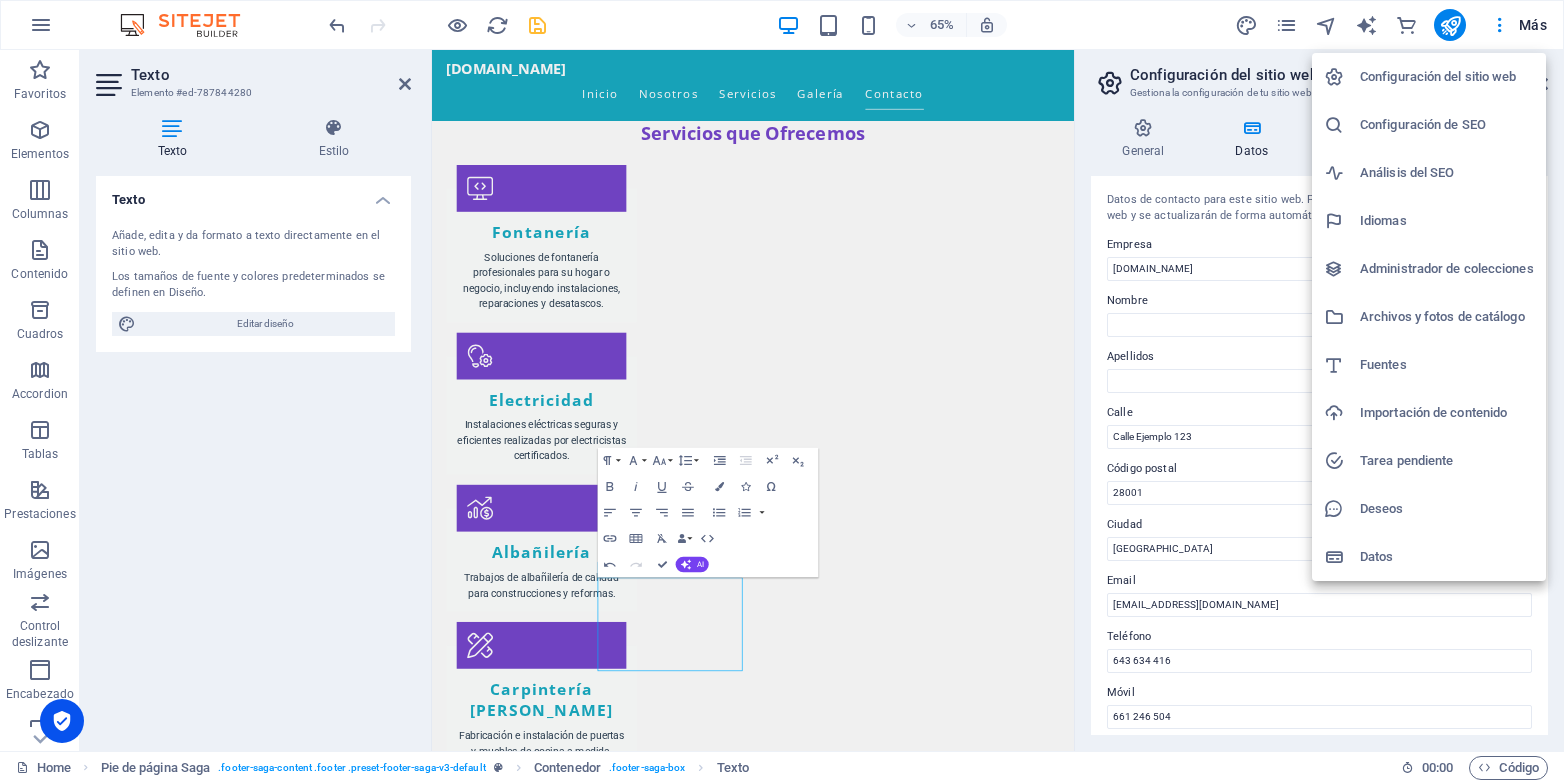 click on "Configuración del sitio web" at bounding box center (1447, 77) 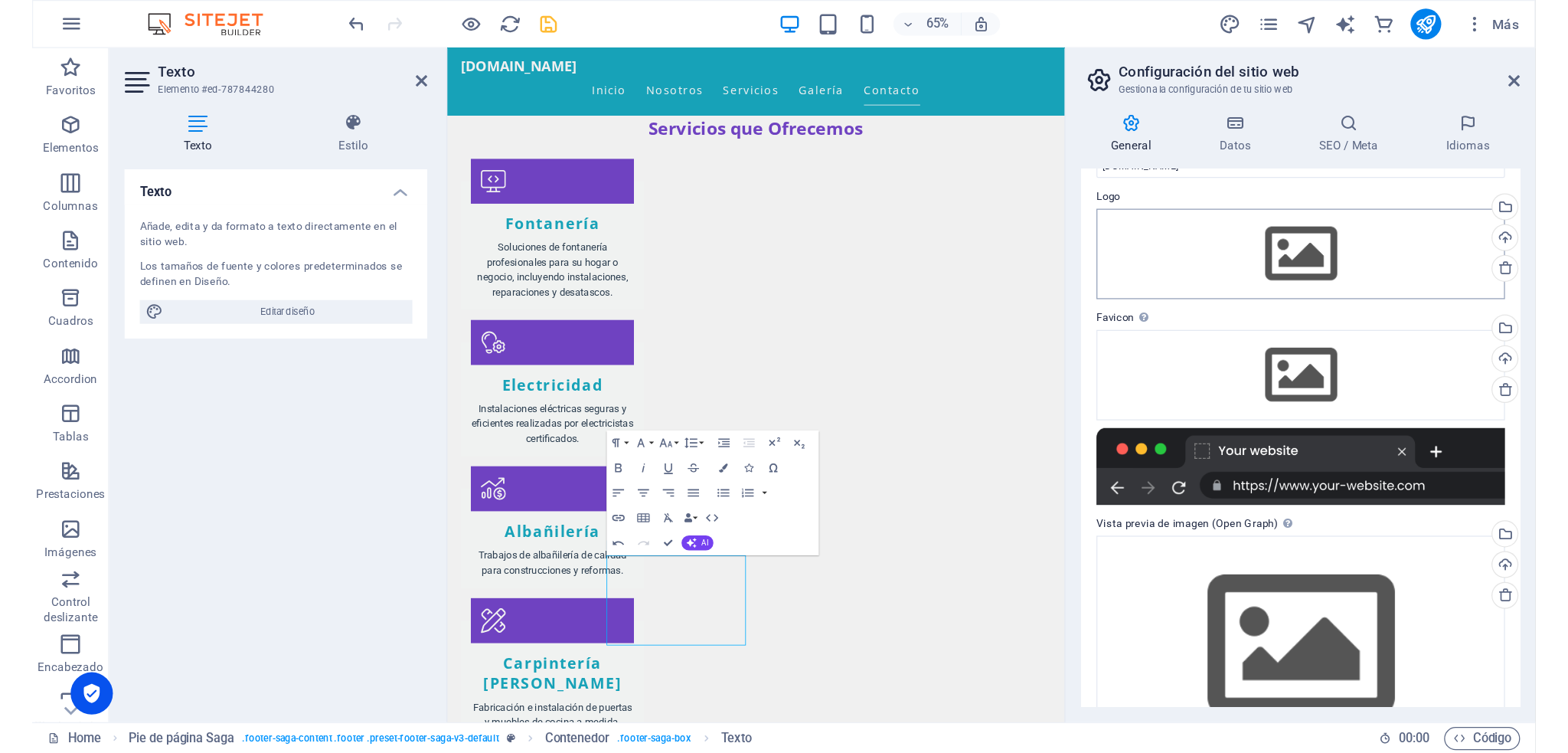scroll, scrollTop: 0, scrollLeft: 0, axis: both 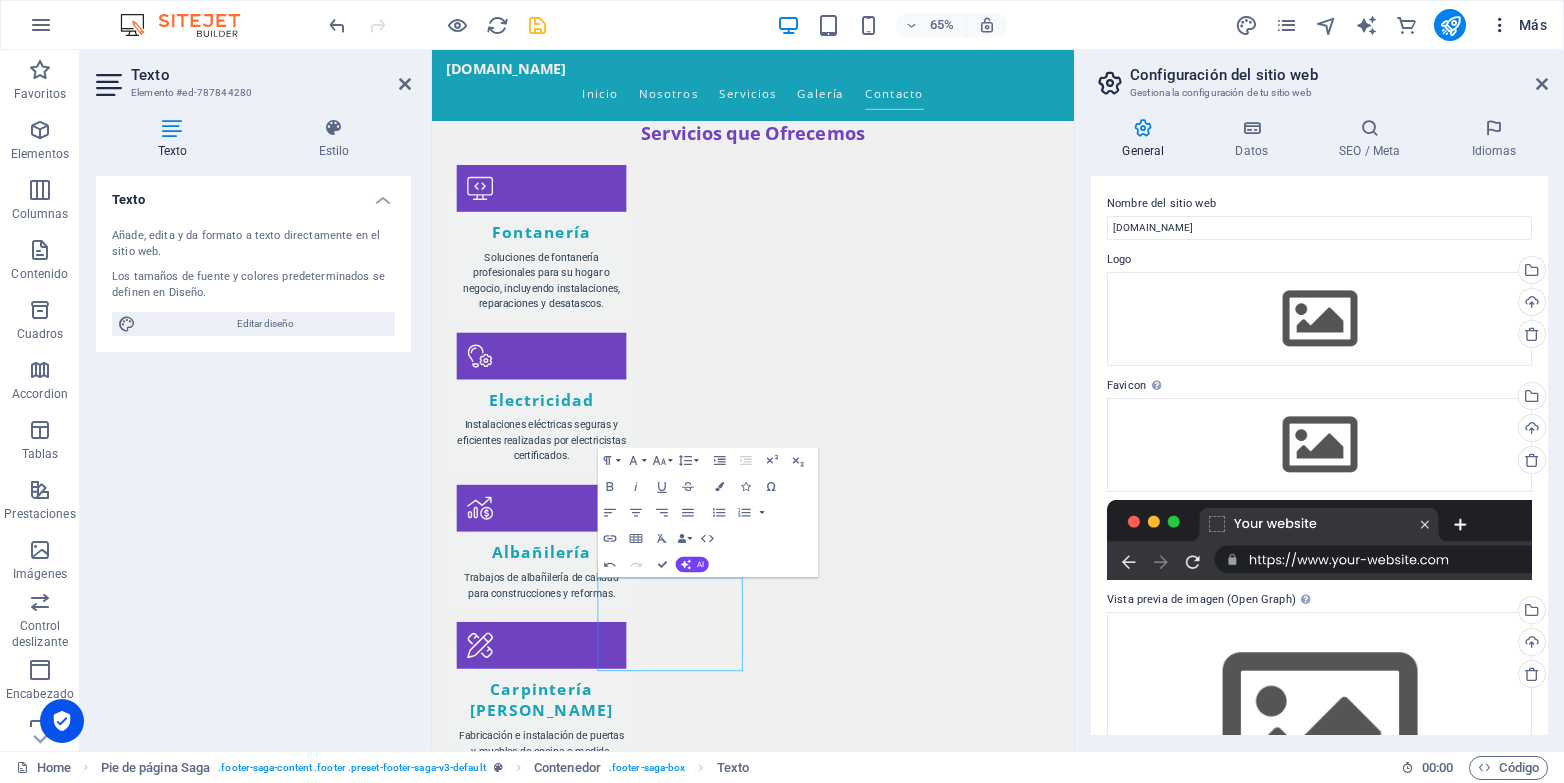 click at bounding box center [1500, 25] 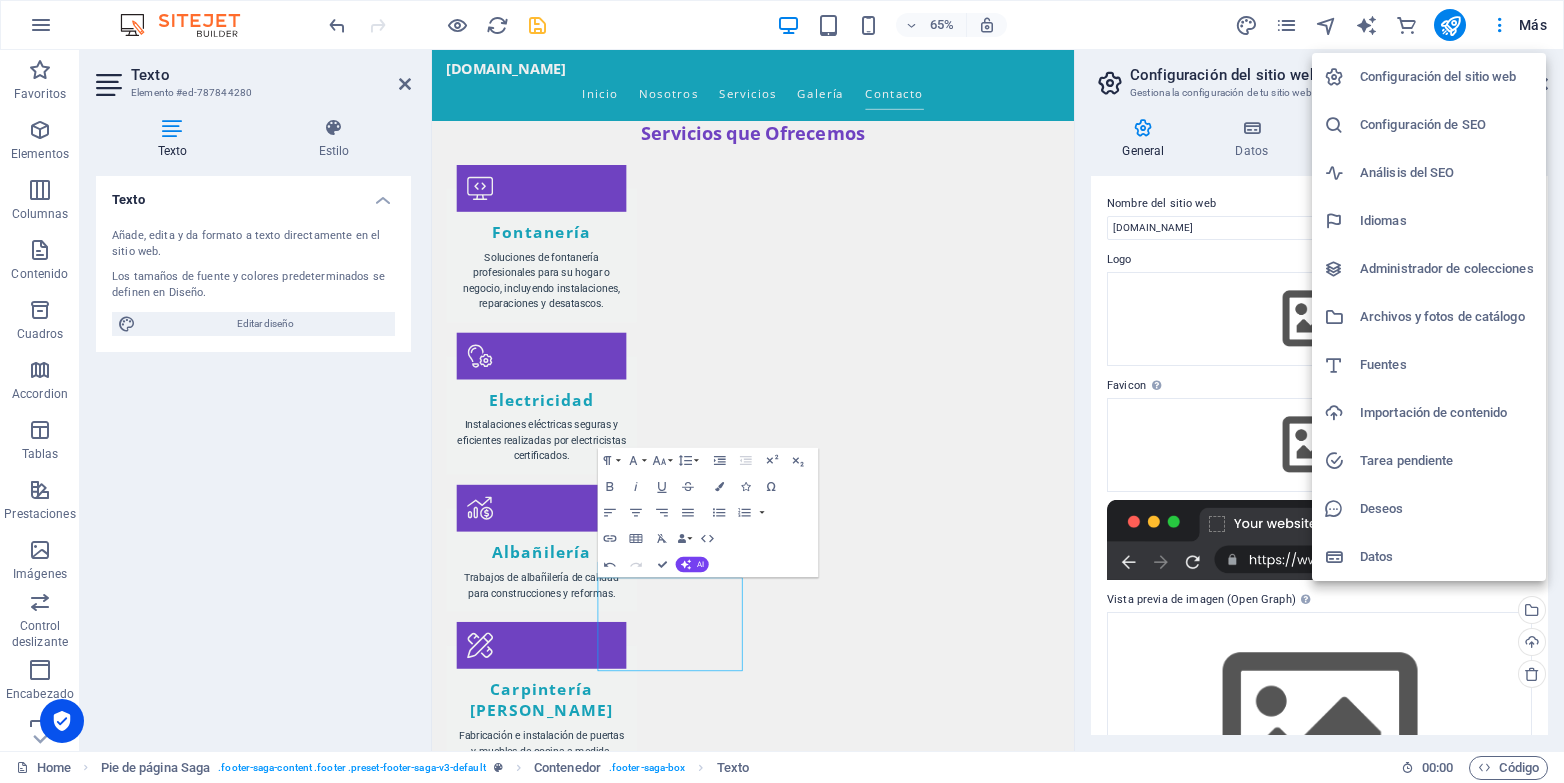 click at bounding box center (782, 391) 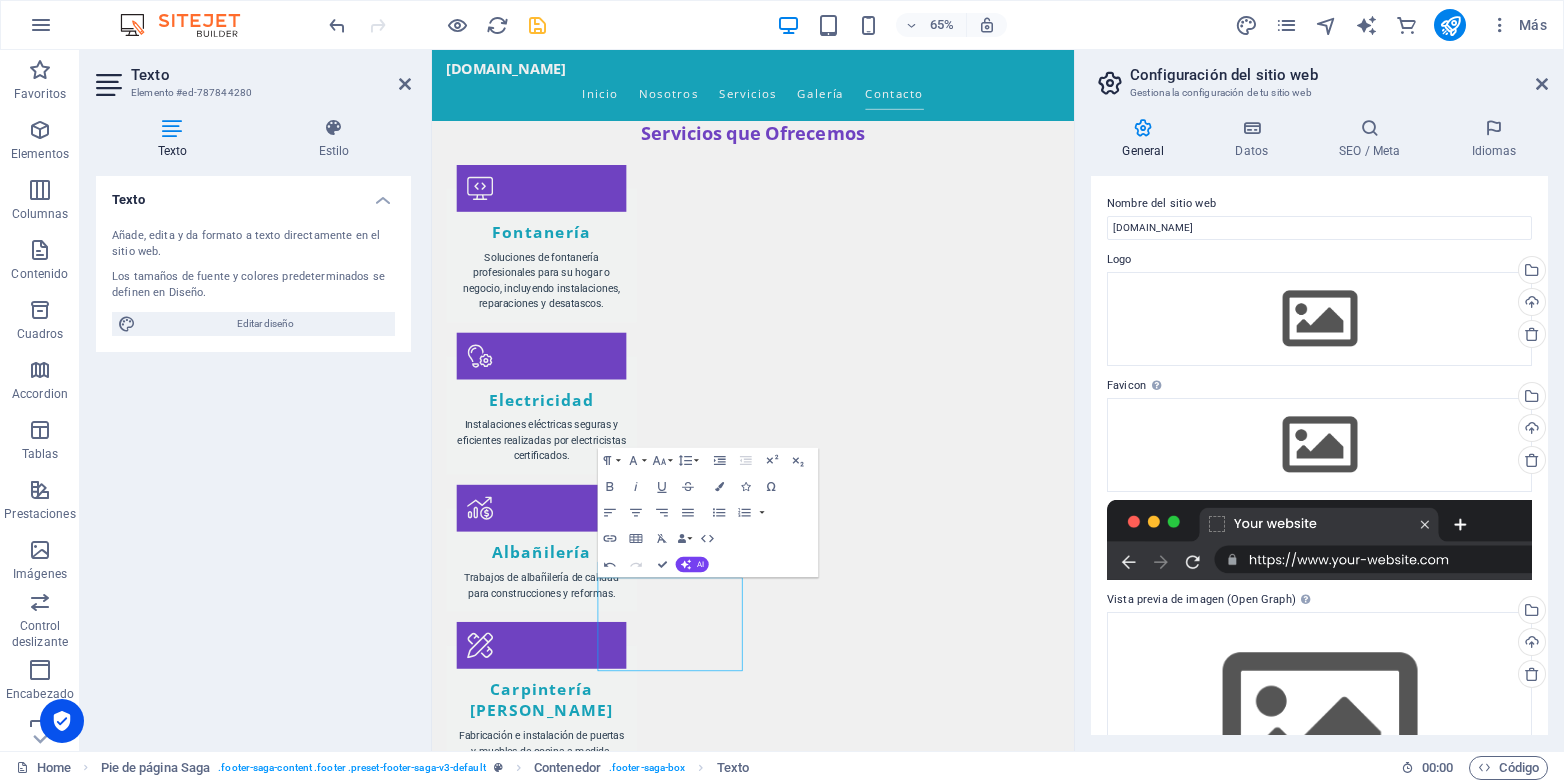 click on "Más" at bounding box center [1518, 25] 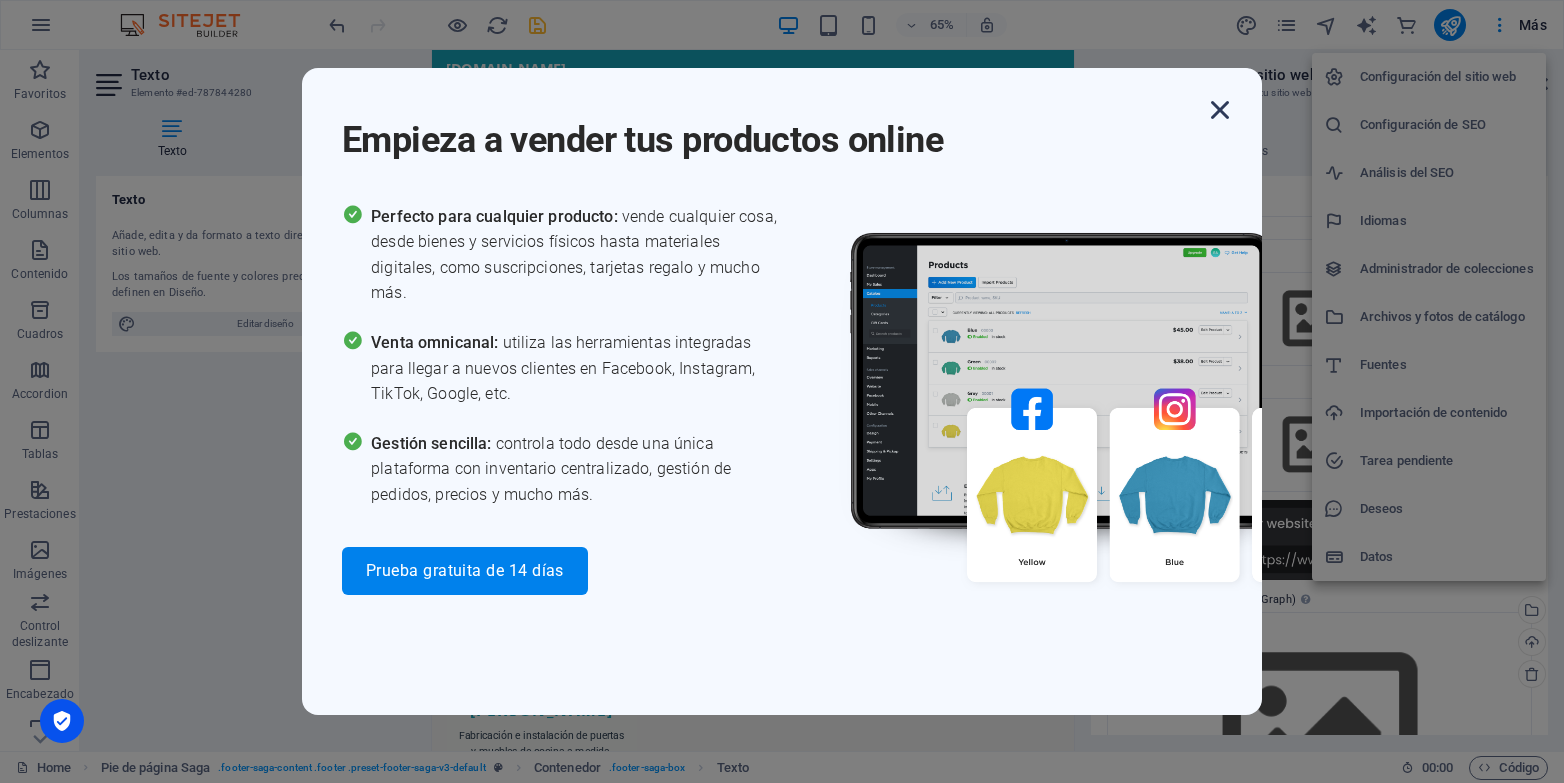 click at bounding box center (1220, 110) 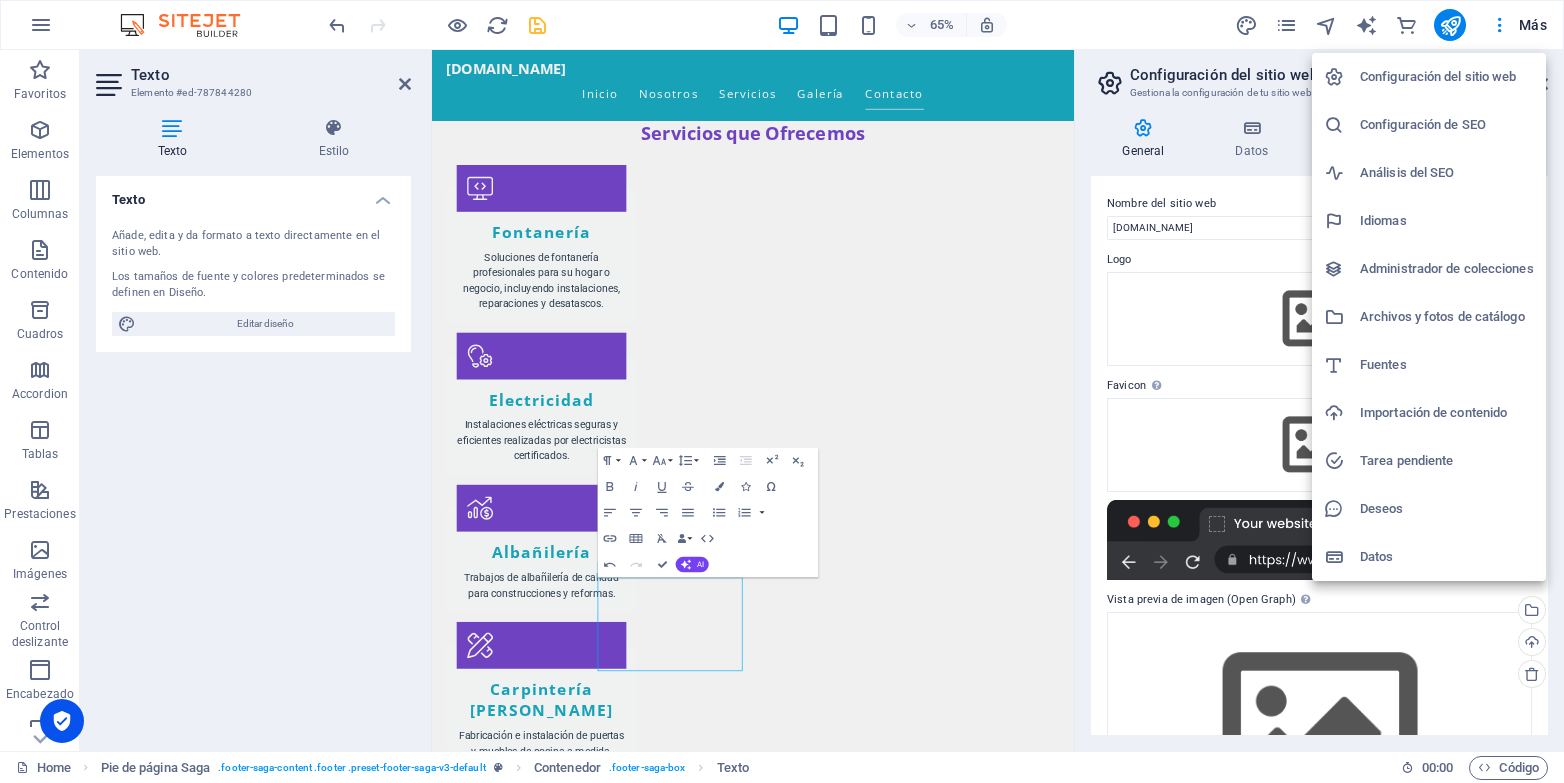 click at bounding box center (62, 721) 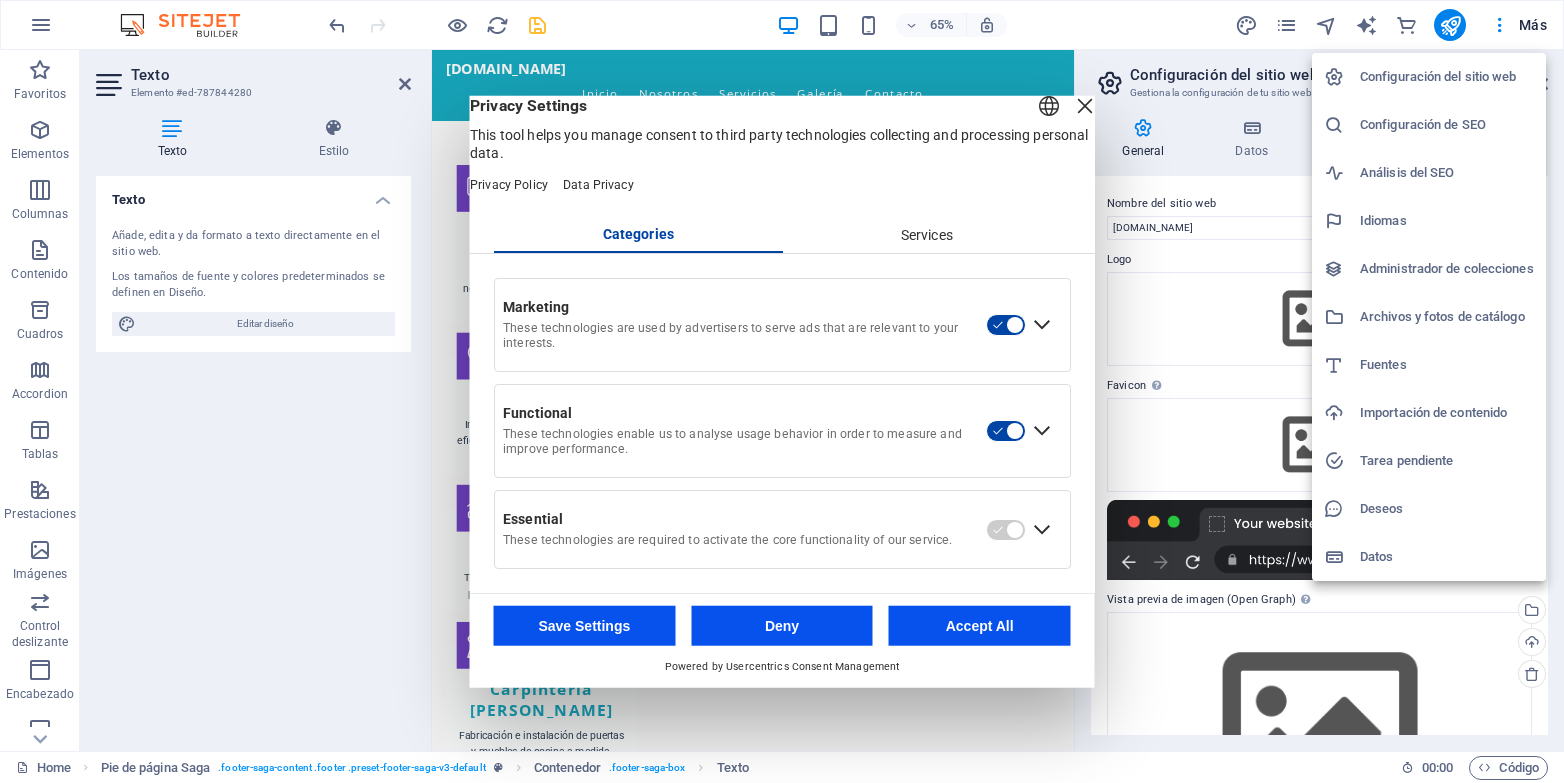 click at bounding box center [1085, 105] 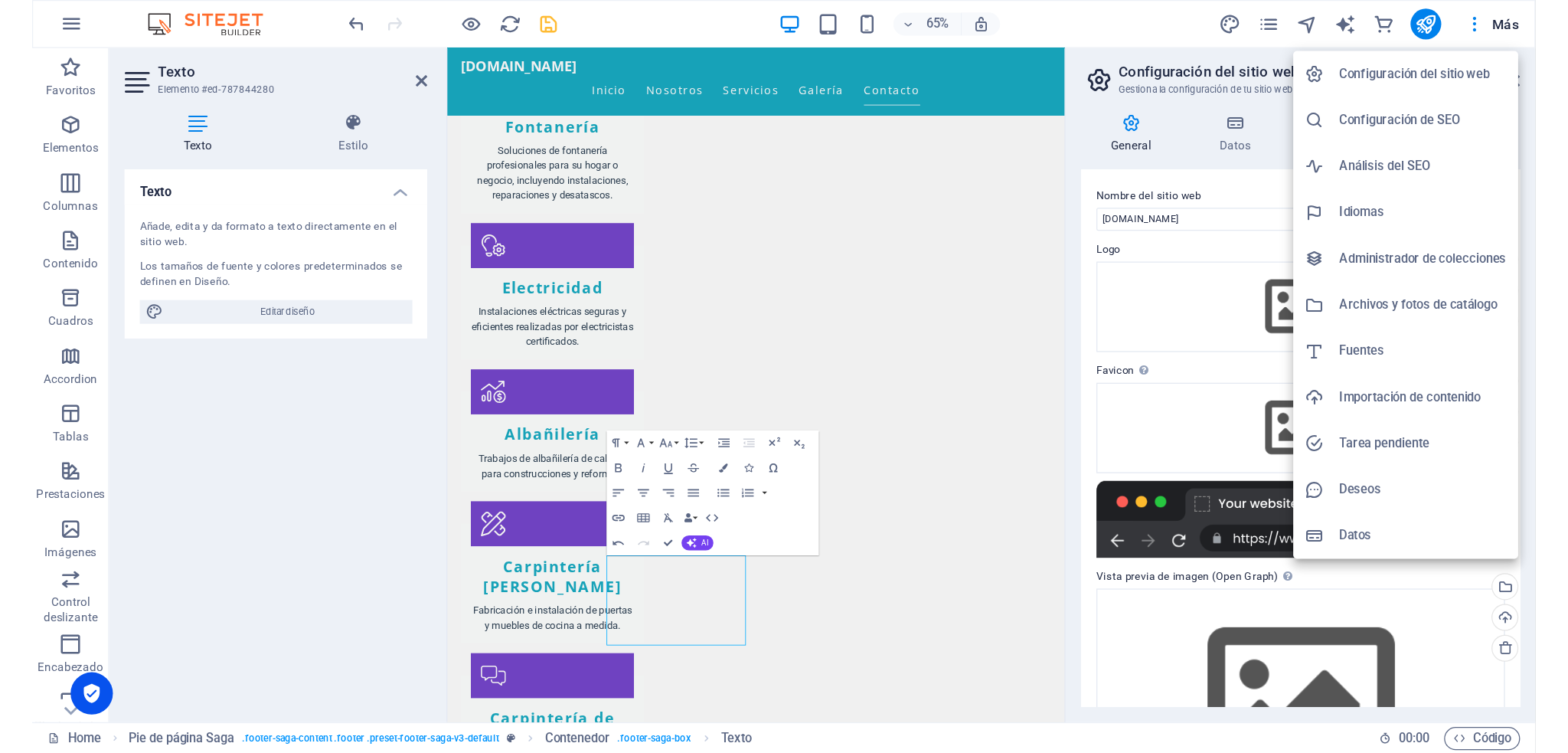 scroll, scrollTop: 1190, scrollLeft: 0, axis: vertical 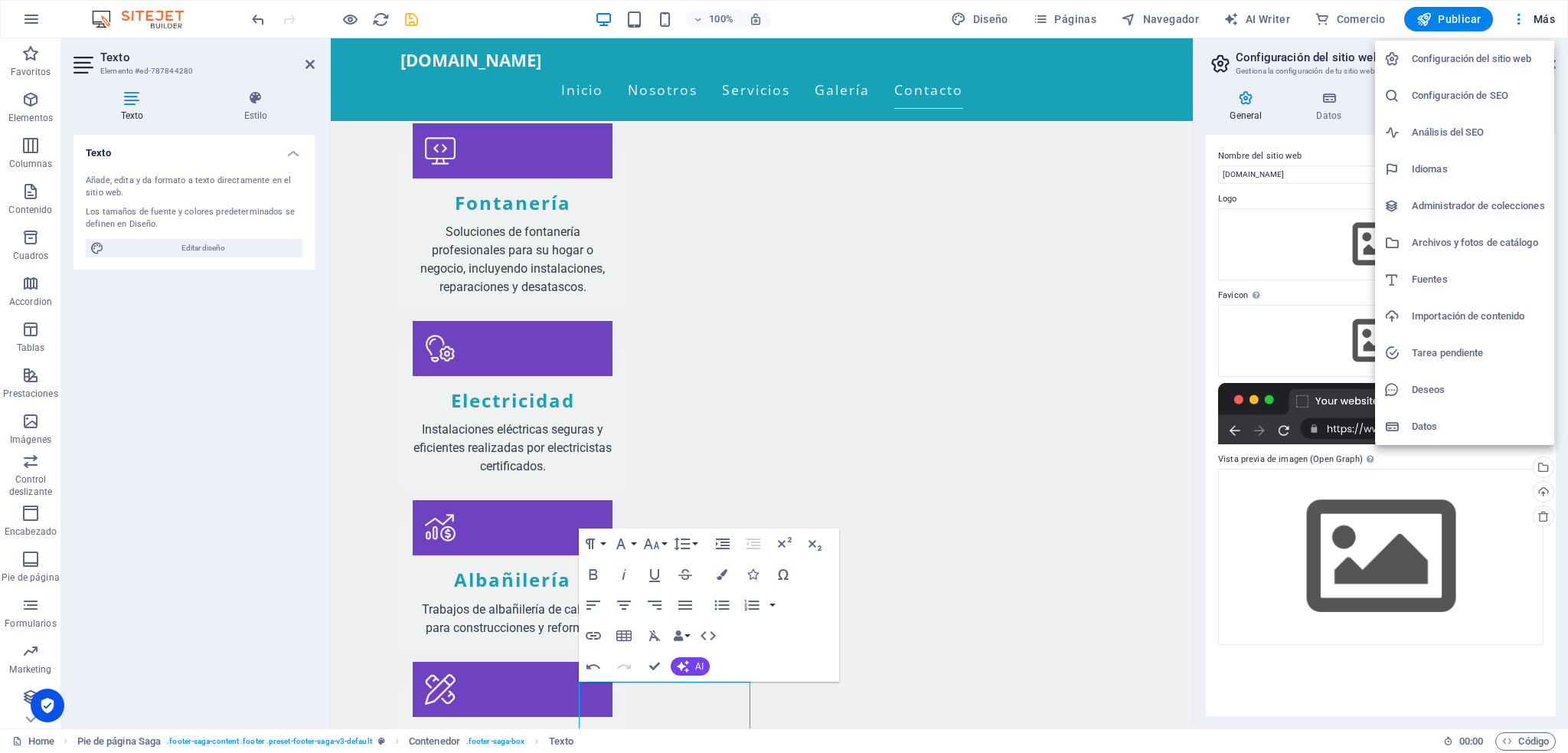 click at bounding box center [784, 376] 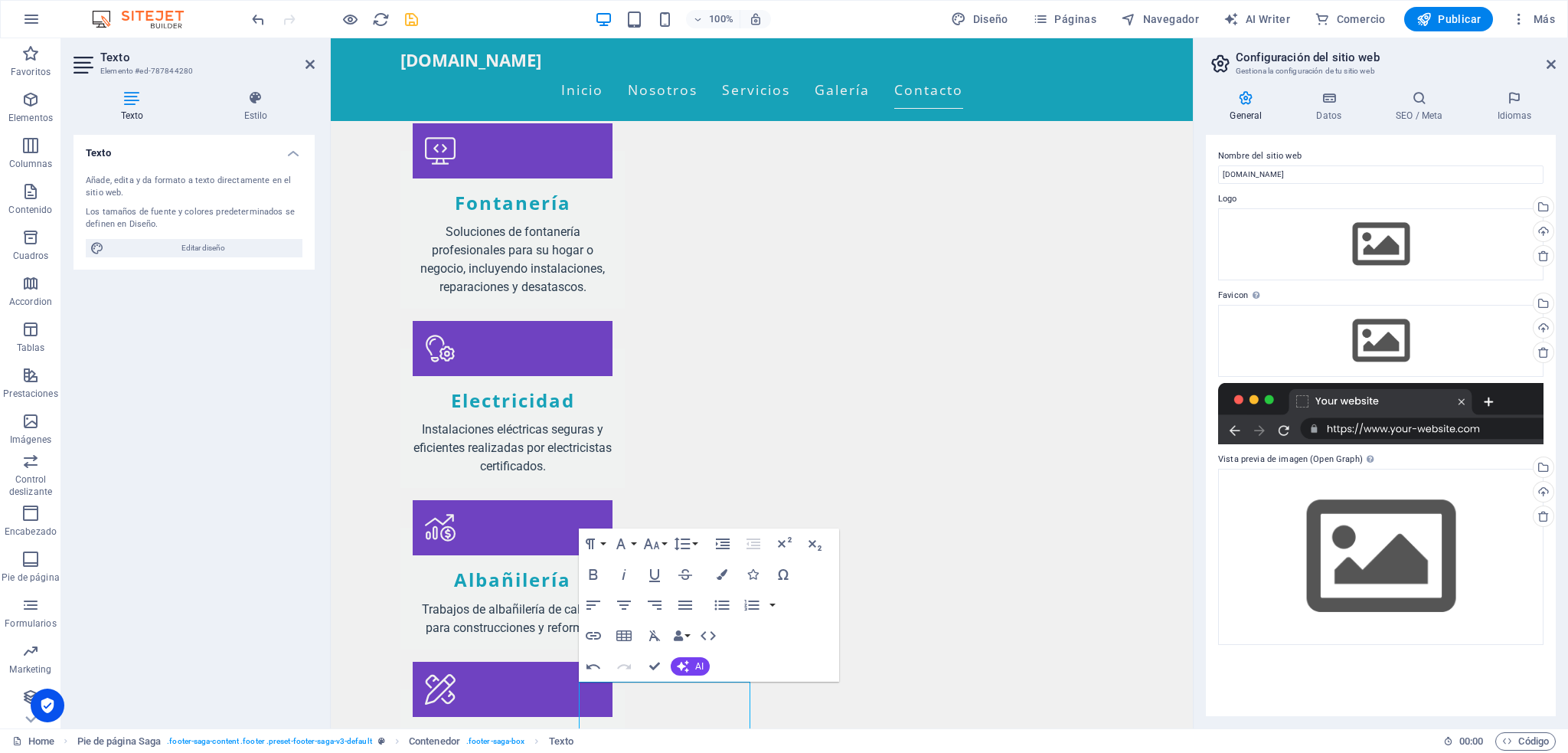 click on "Más" at bounding box center (1533, 19) 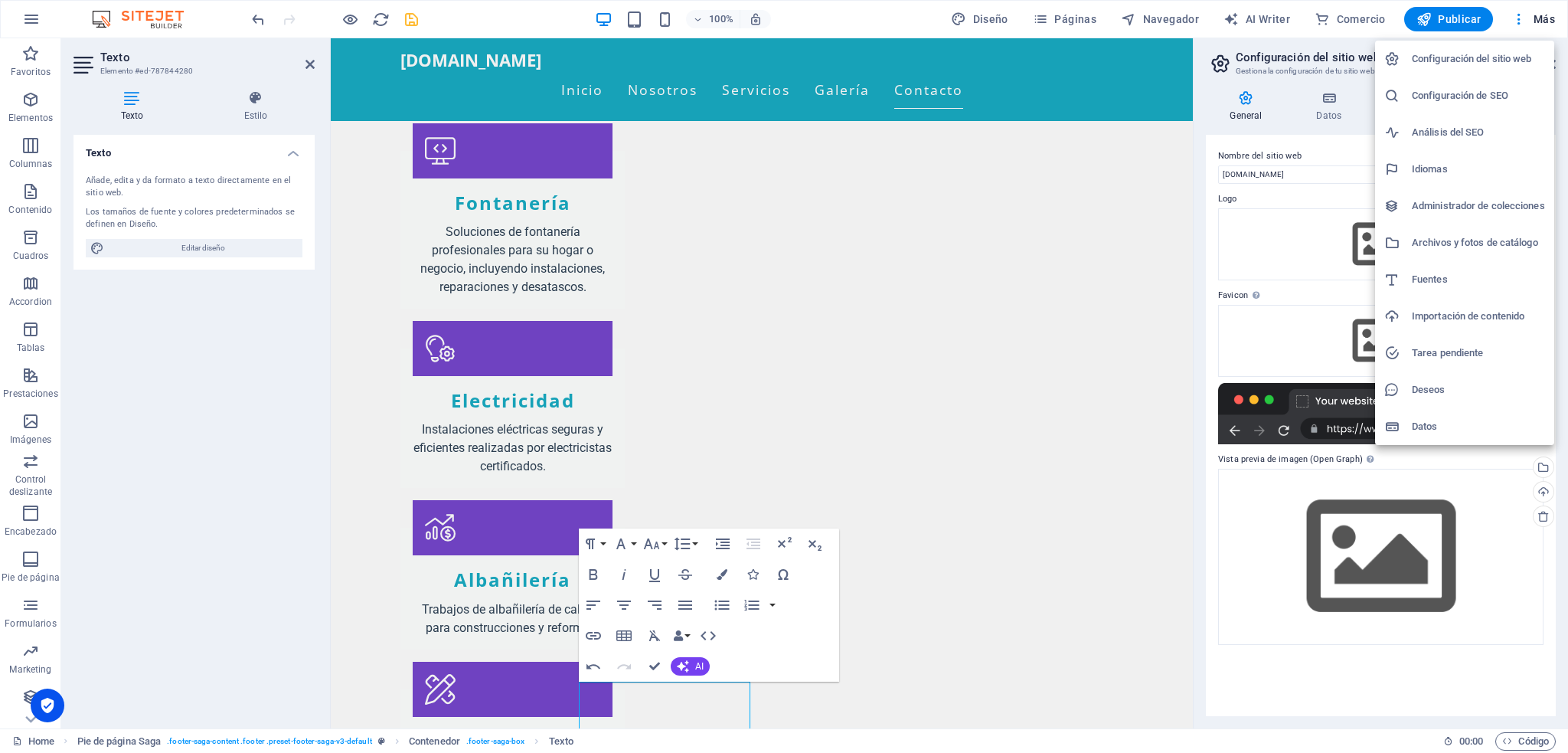 click on "Archivos y fotos de catálogo" at bounding box center (1478, 243) 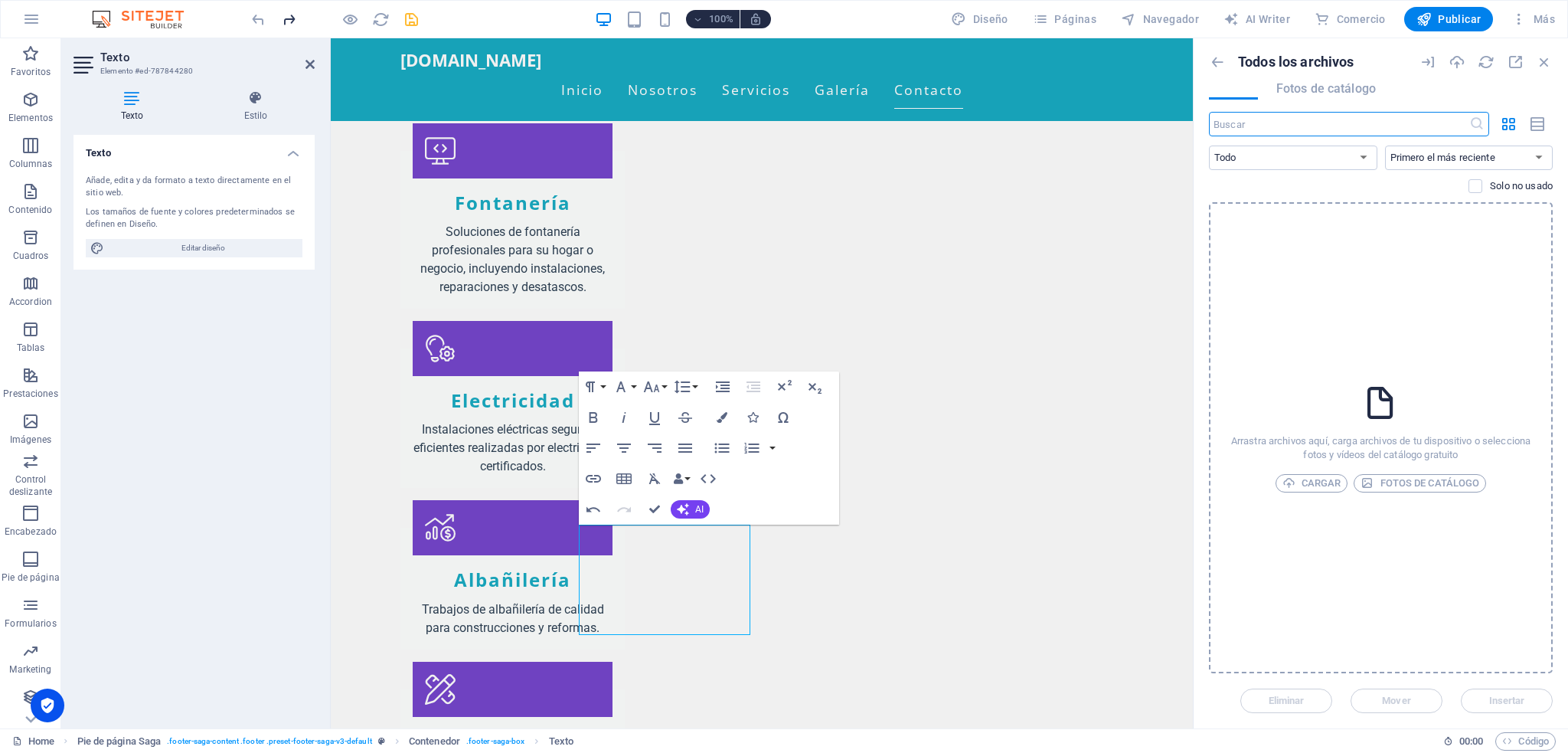 scroll, scrollTop: 1347, scrollLeft: 0, axis: vertical 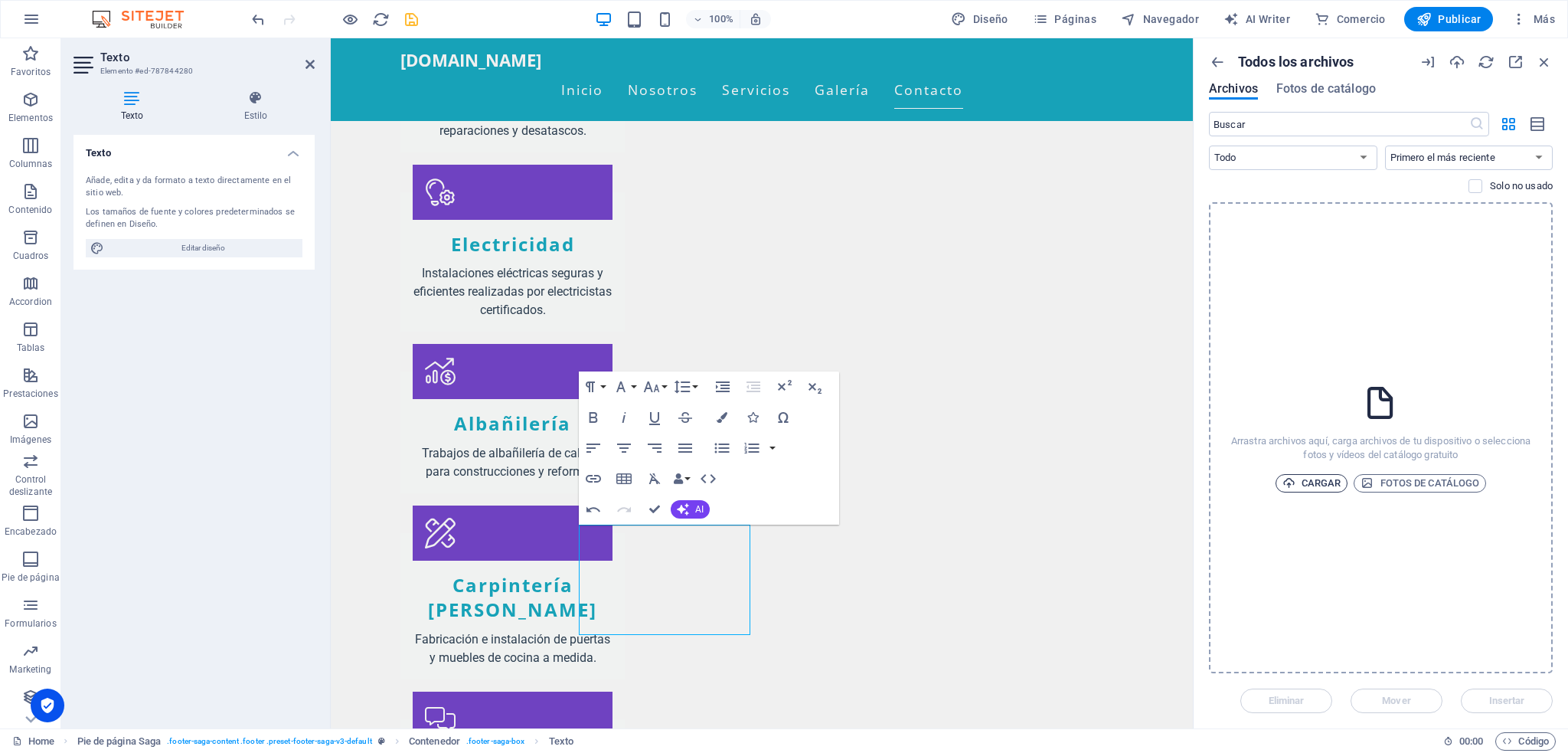 click on "Cargar" at bounding box center (1312, 483) 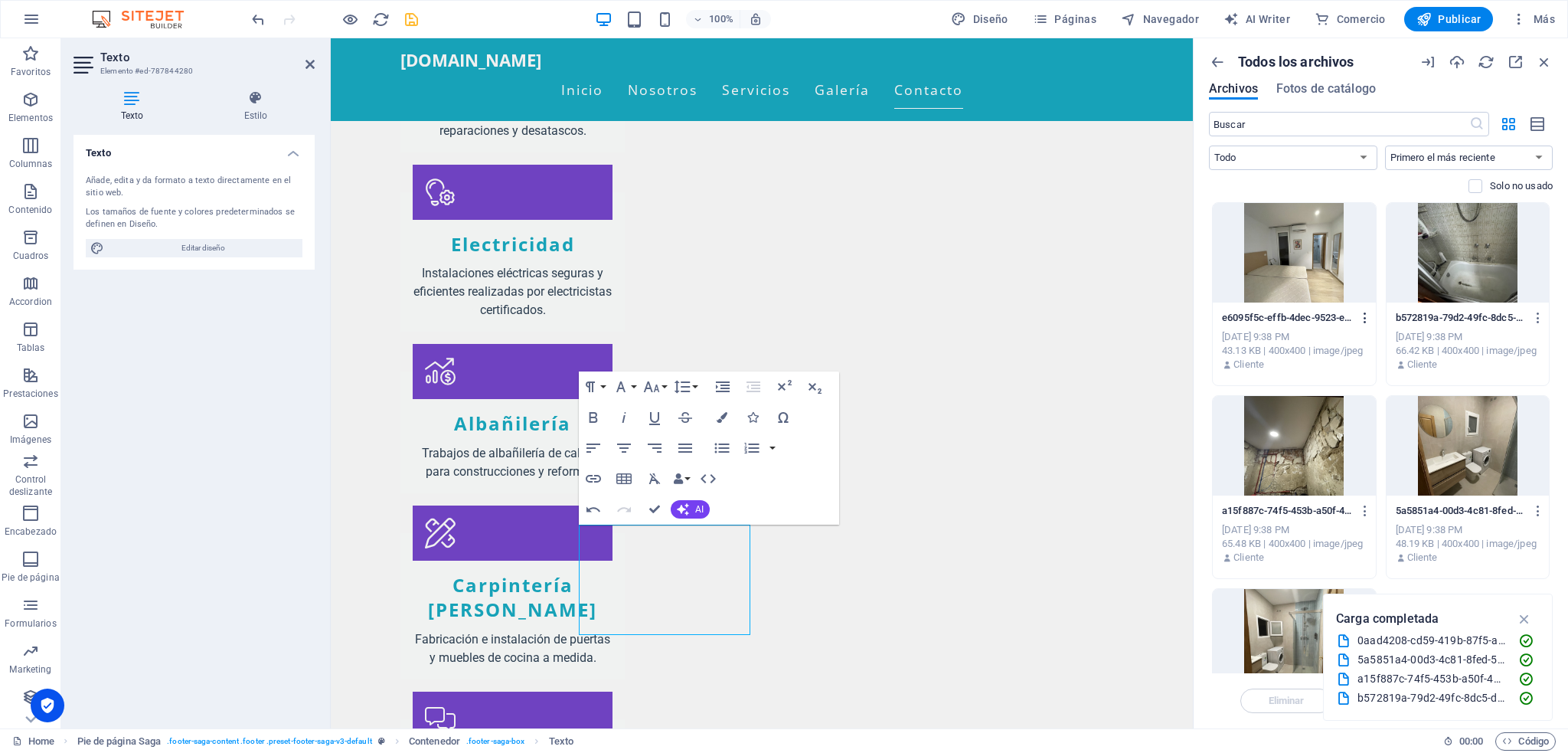 click at bounding box center [1365, 318] 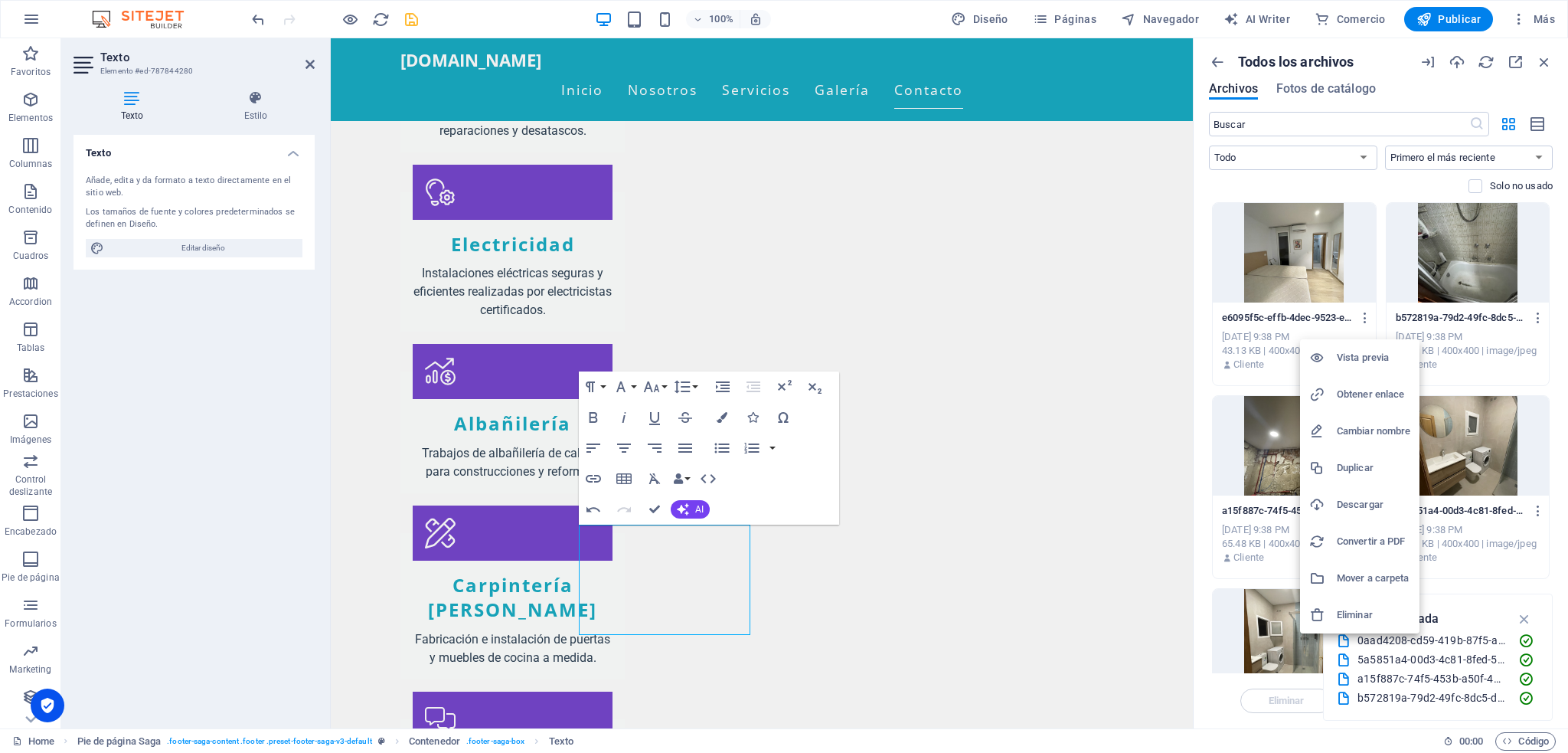 click on "Eliminar" at bounding box center [1374, 615] 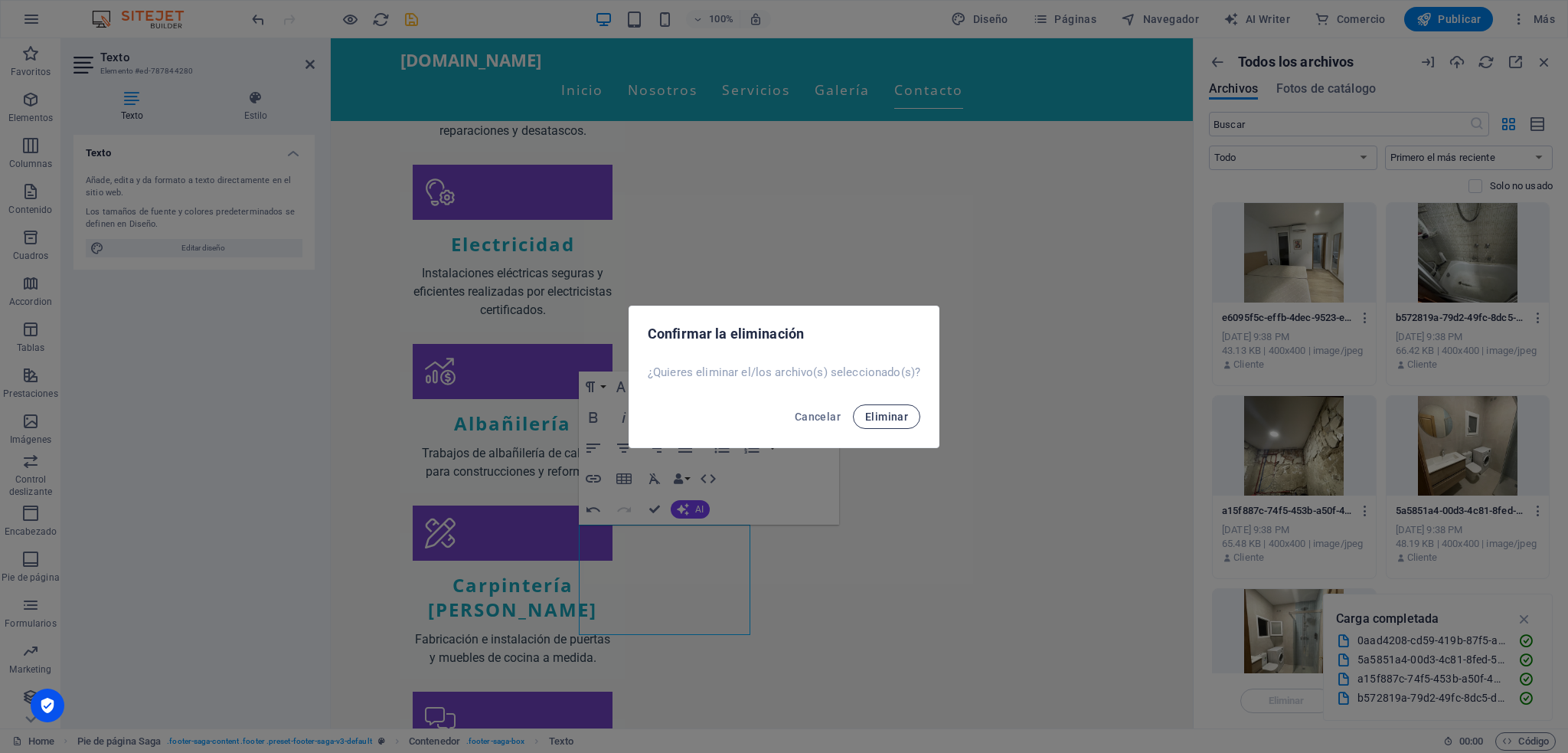 click on "Eliminar" at bounding box center (887, 417) 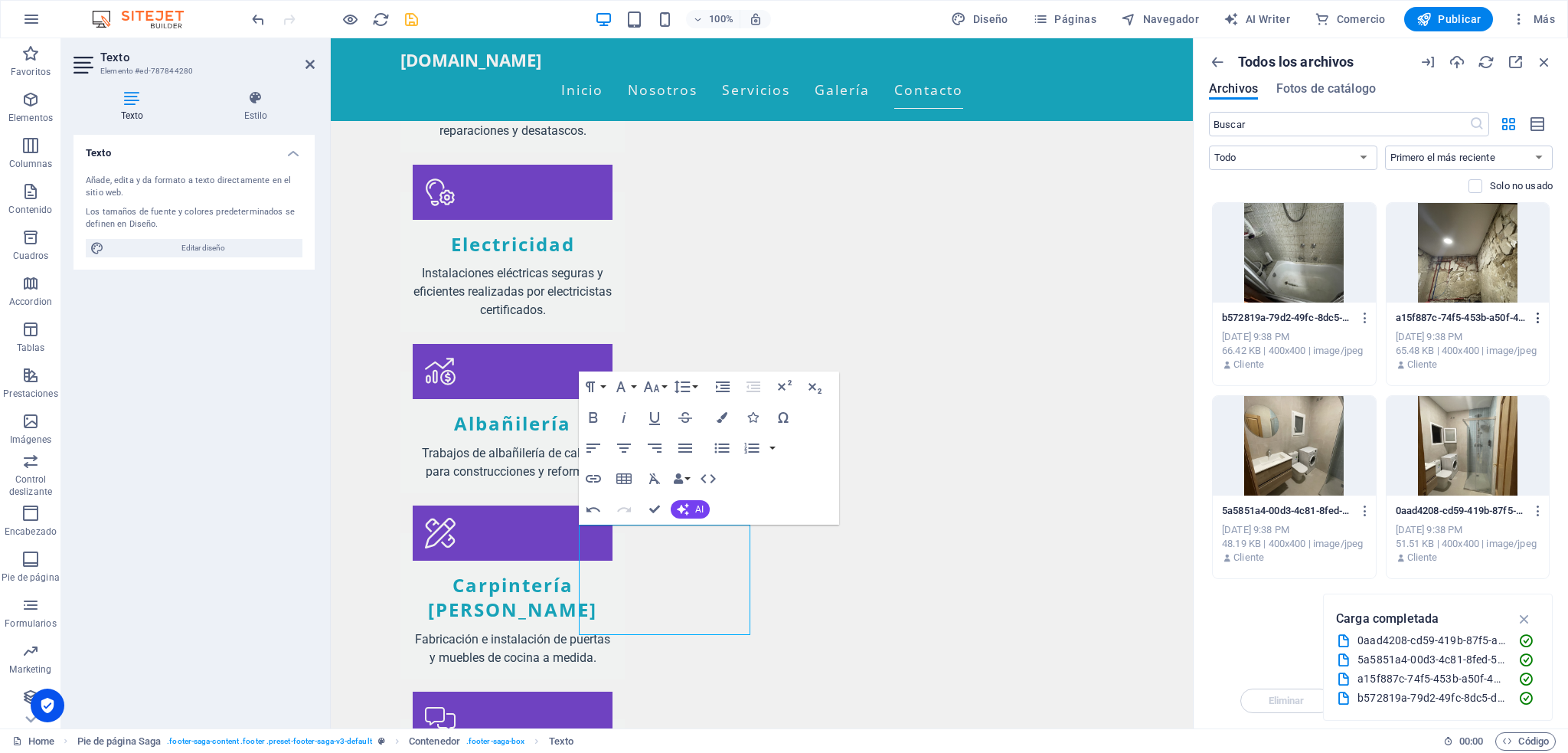 click at bounding box center (1538, 318) 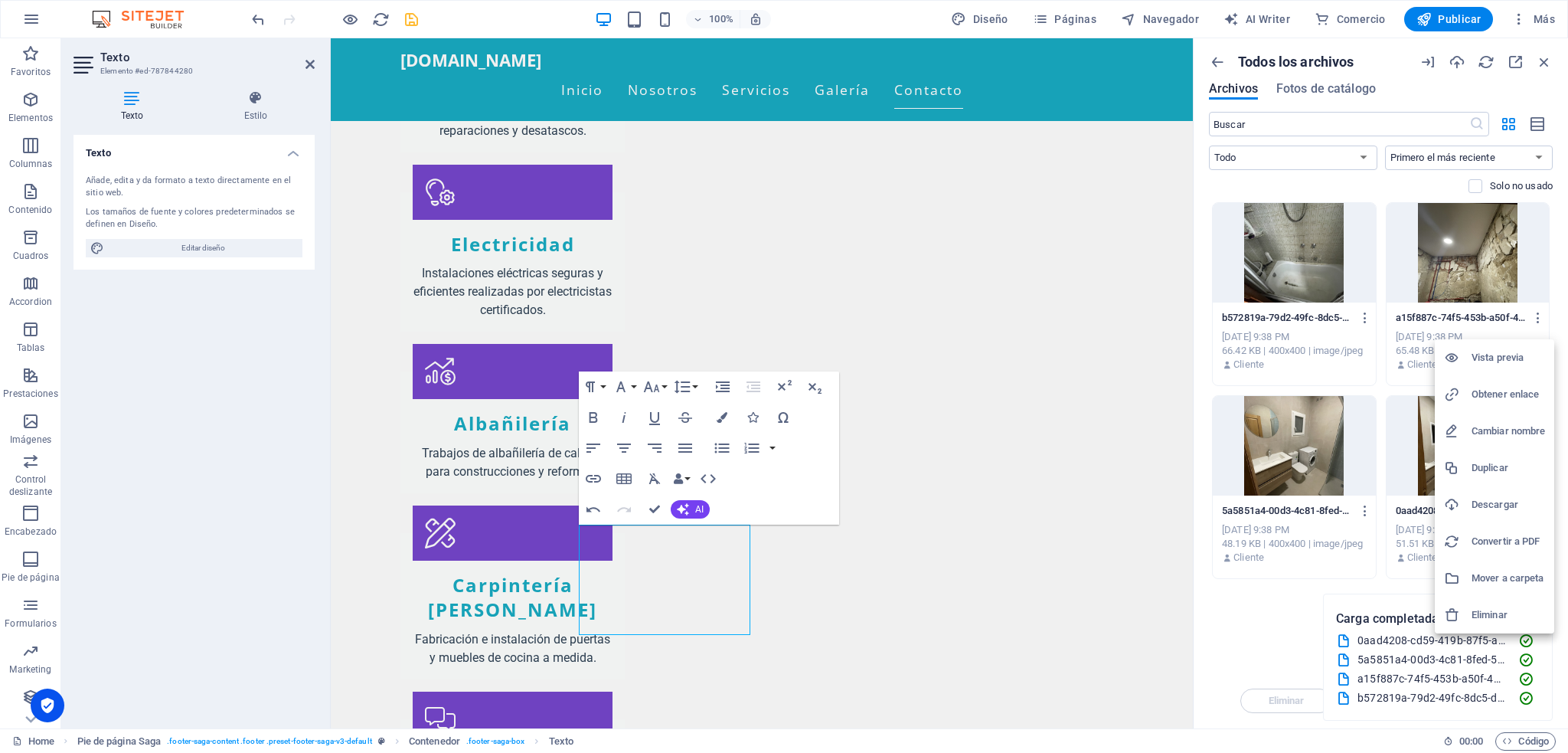 click on "Eliminar" at bounding box center [1508, 615] 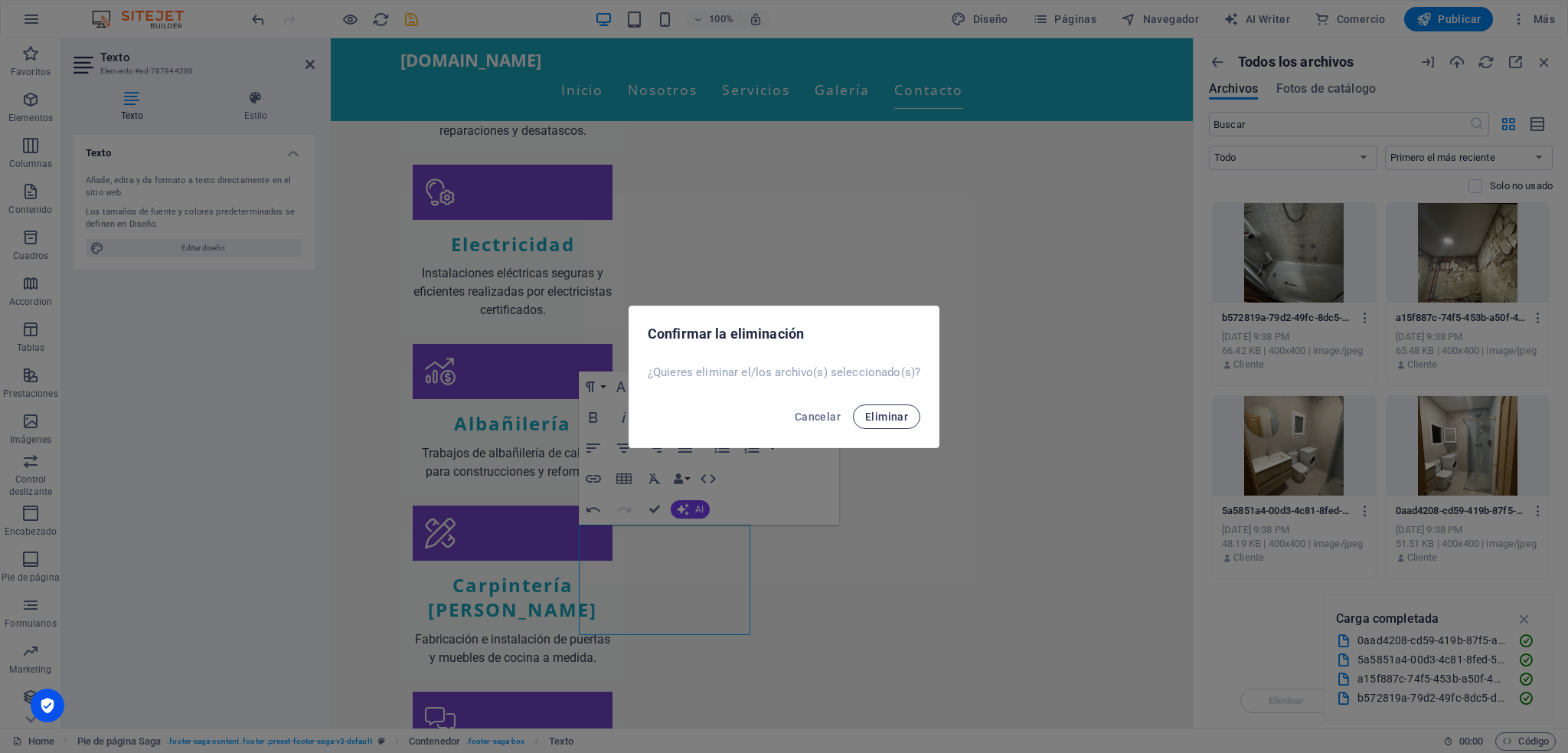 drag, startPoint x: 903, startPoint y: 419, endPoint x: 931, endPoint y: 415, distance: 28.284271 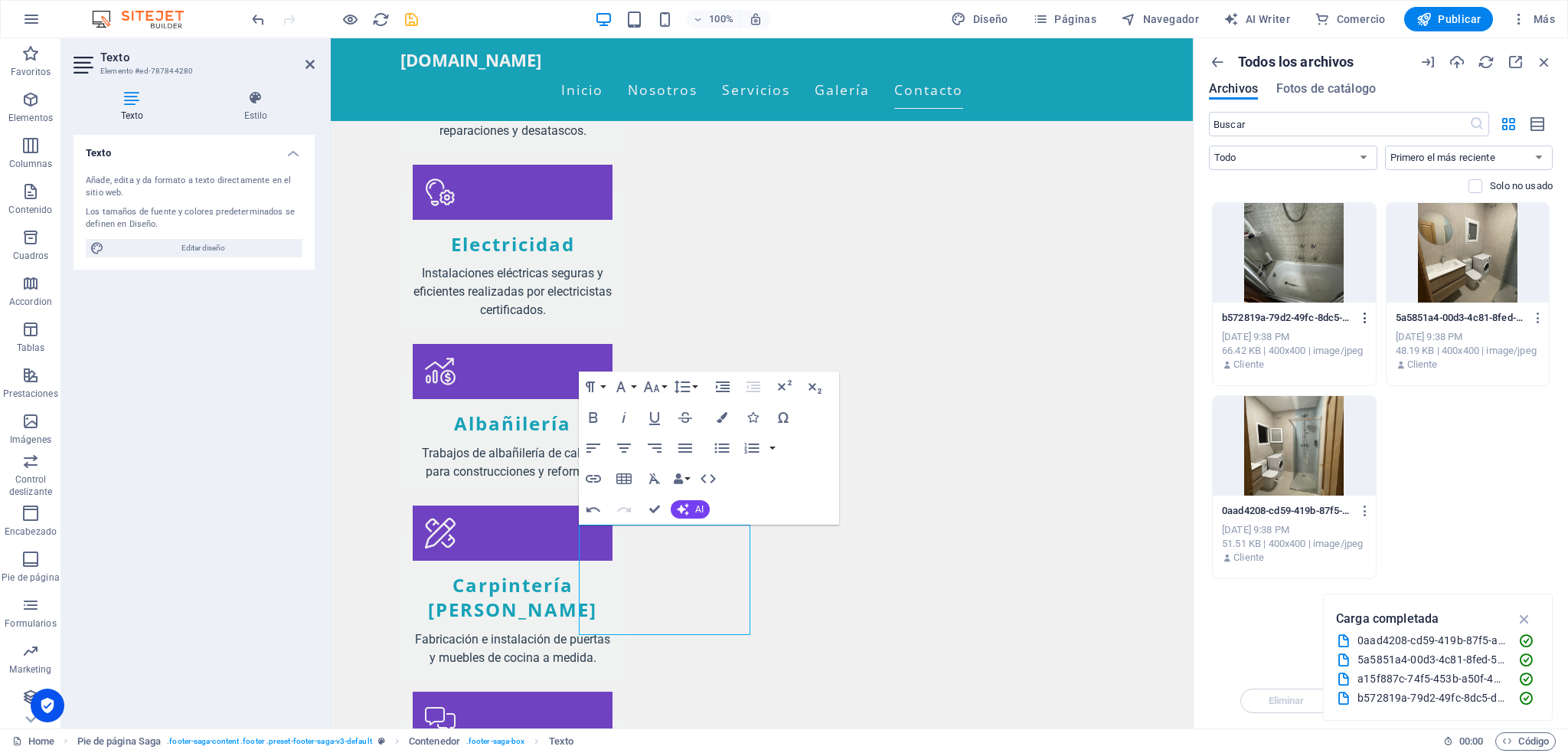 click at bounding box center [1365, 318] 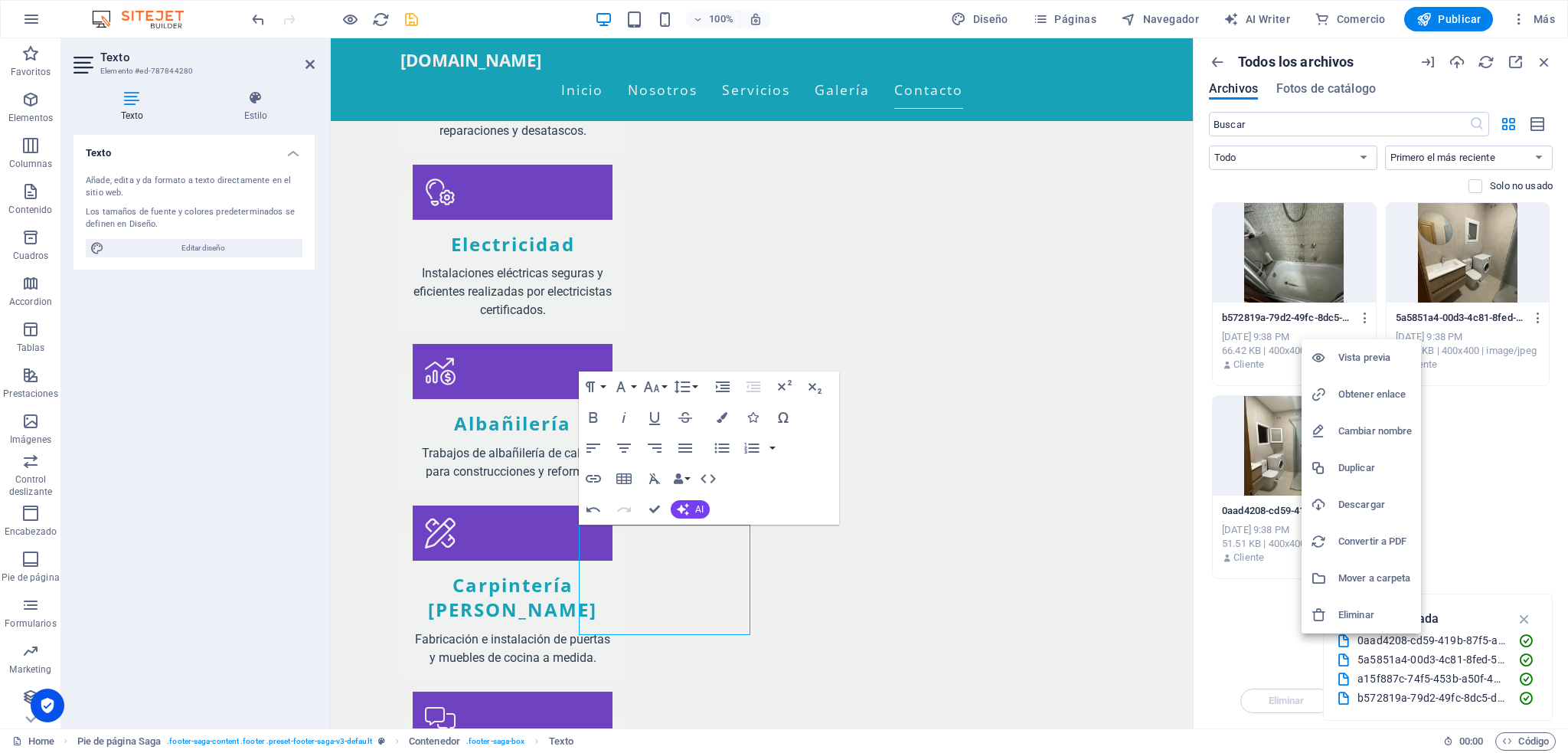 click on "Eliminar" at bounding box center [1375, 615] 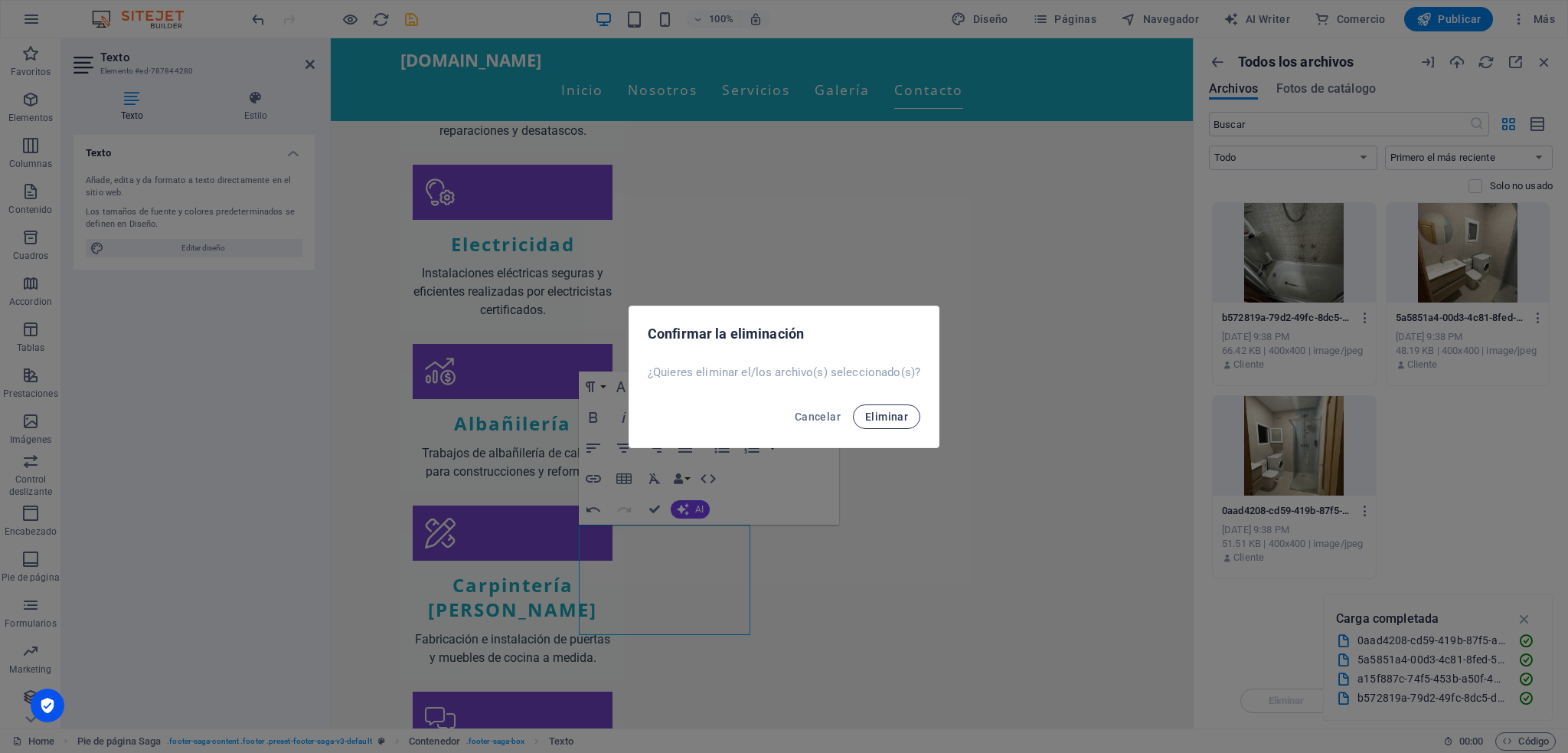 click on "Eliminar" at bounding box center [887, 417] 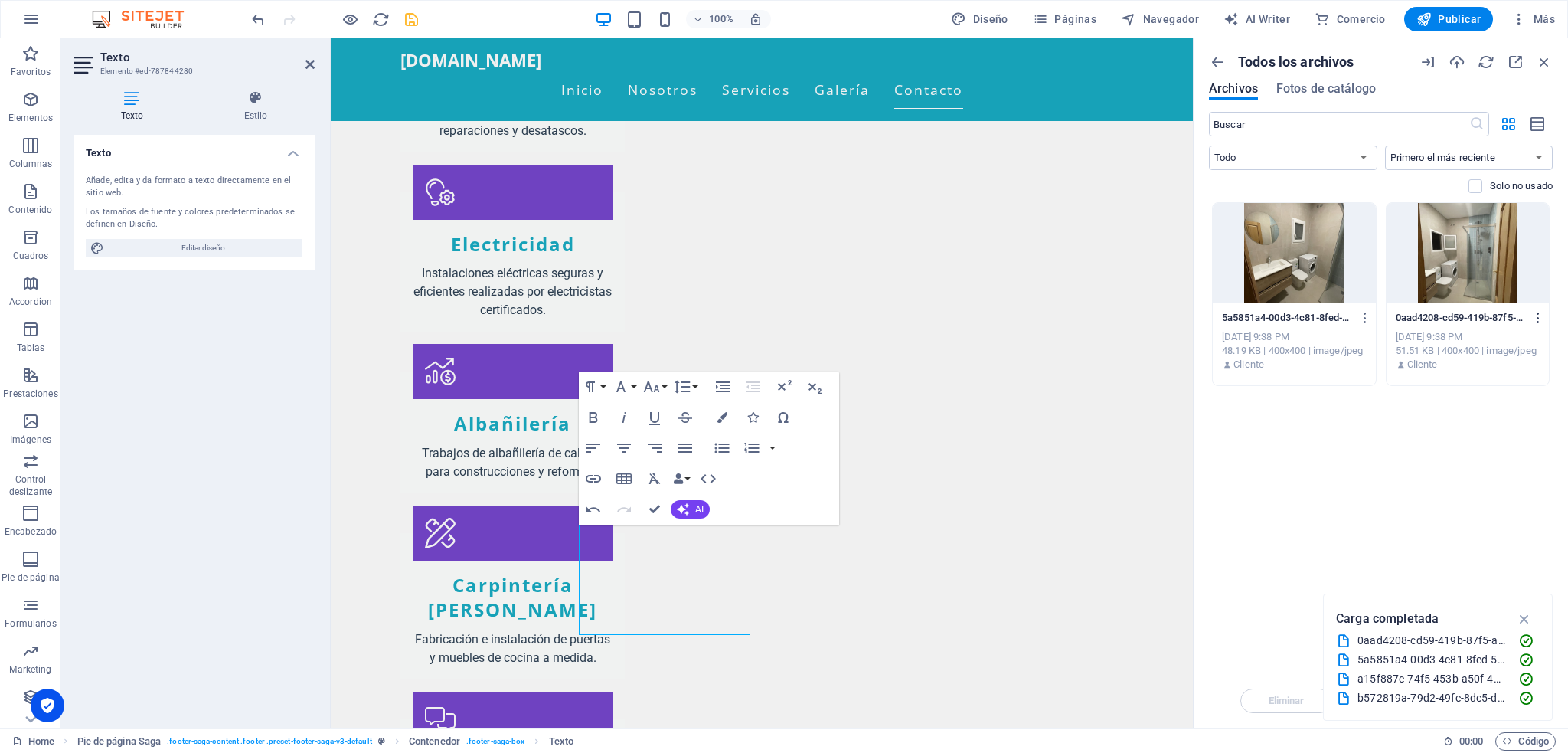 click at bounding box center [1538, 318] 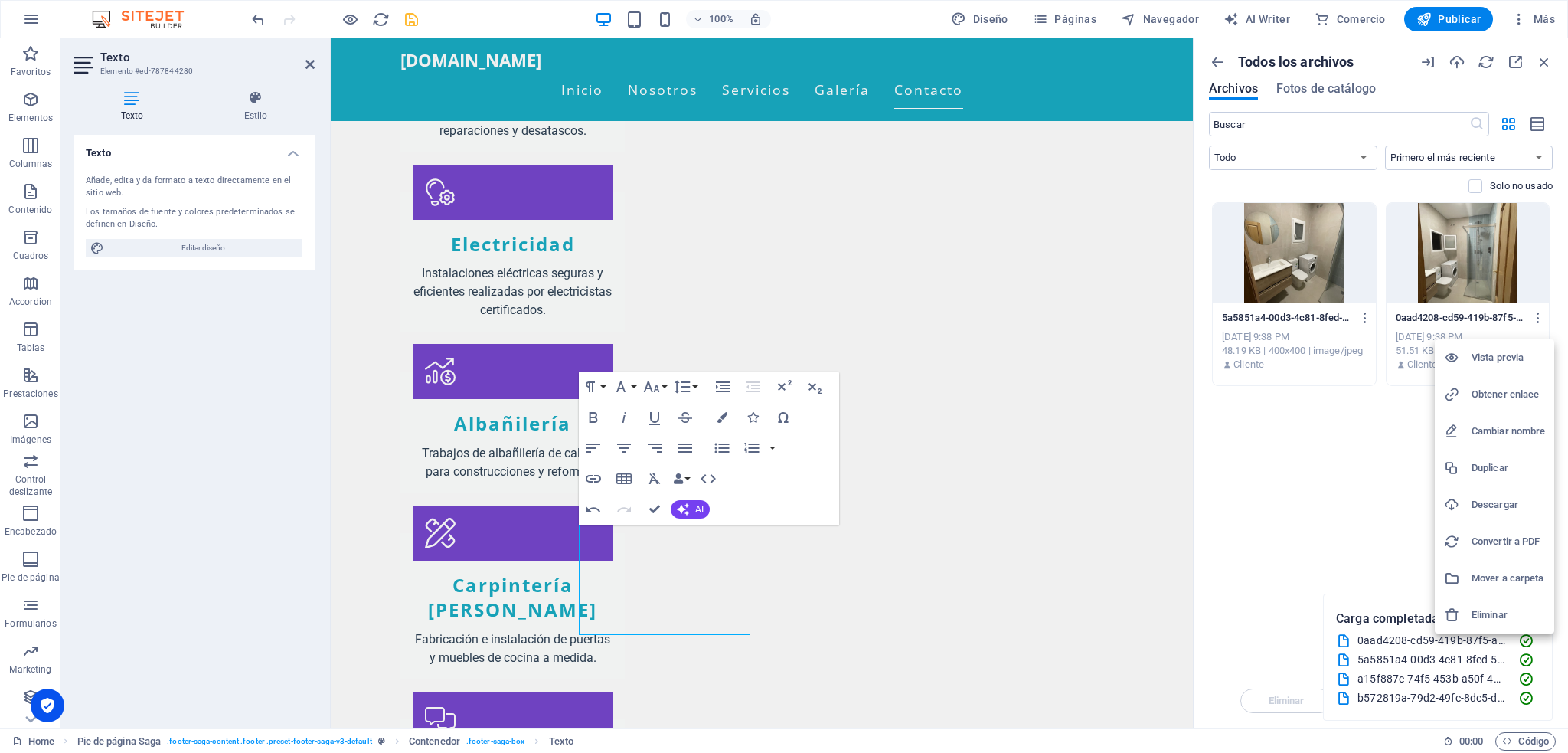 click on "Eliminar" at bounding box center [1508, 615] 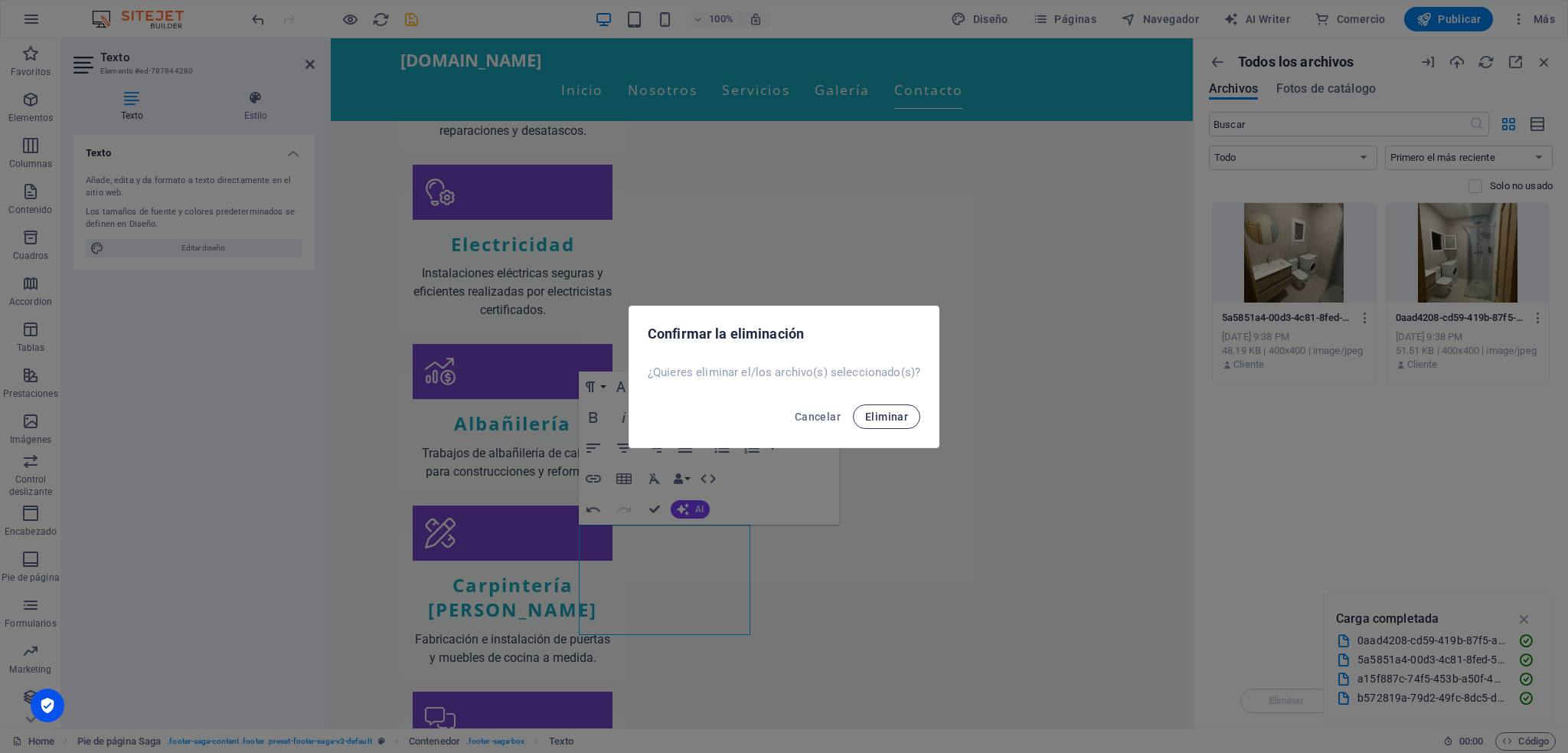 click on "Eliminar" at bounding box center [887, 417] 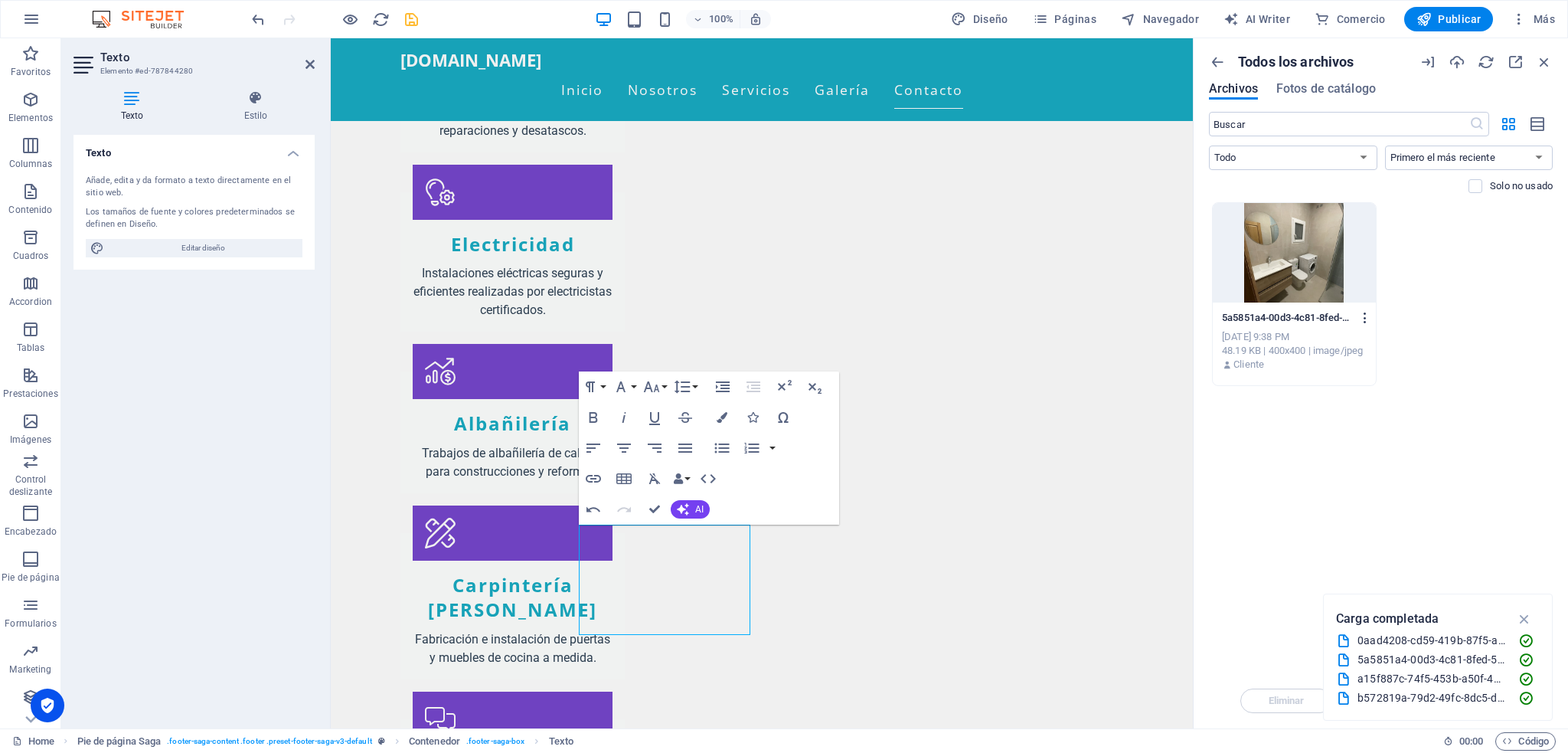 click at bounding box center (1365, 318) 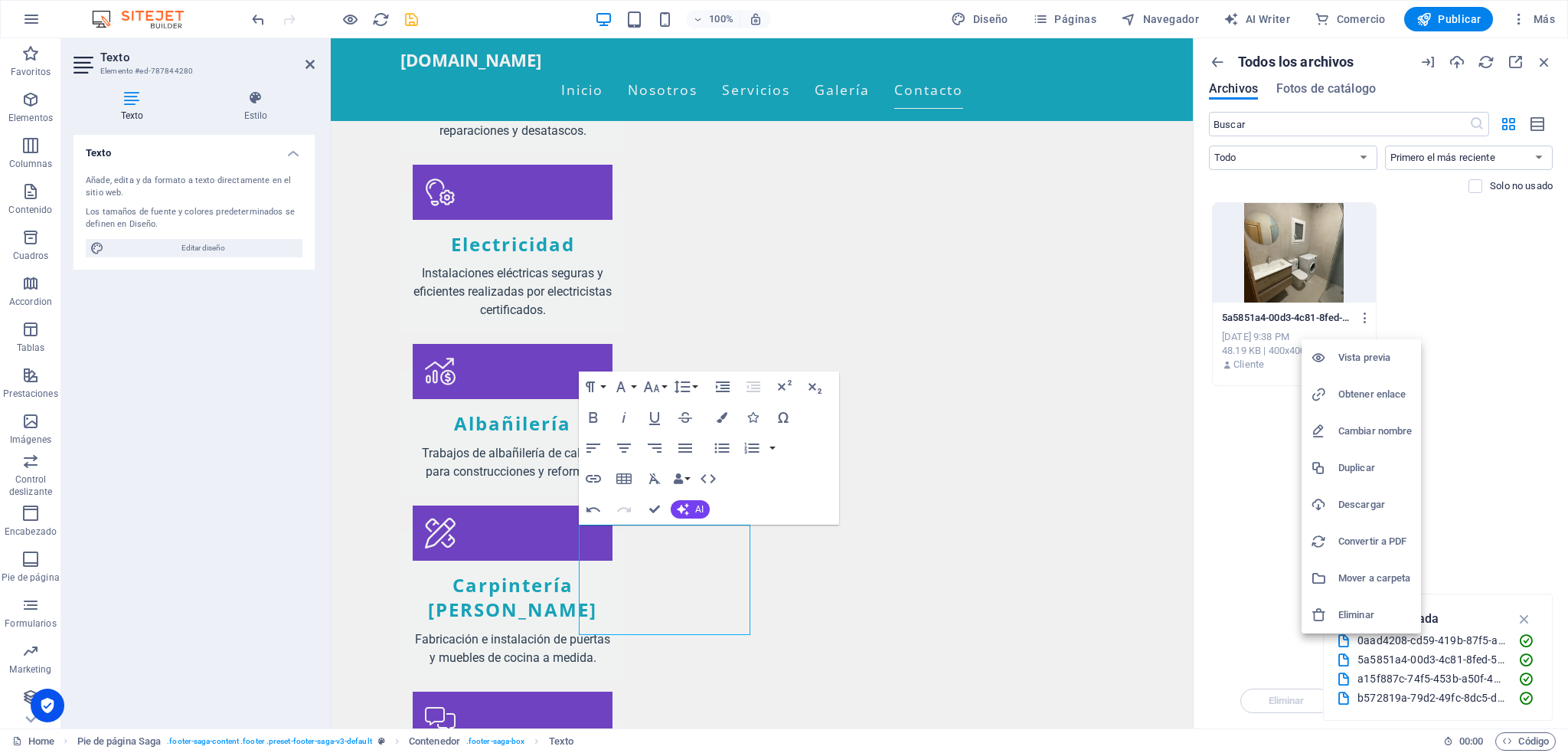 click on "Eliminar" at bounding box center [1375, 615] 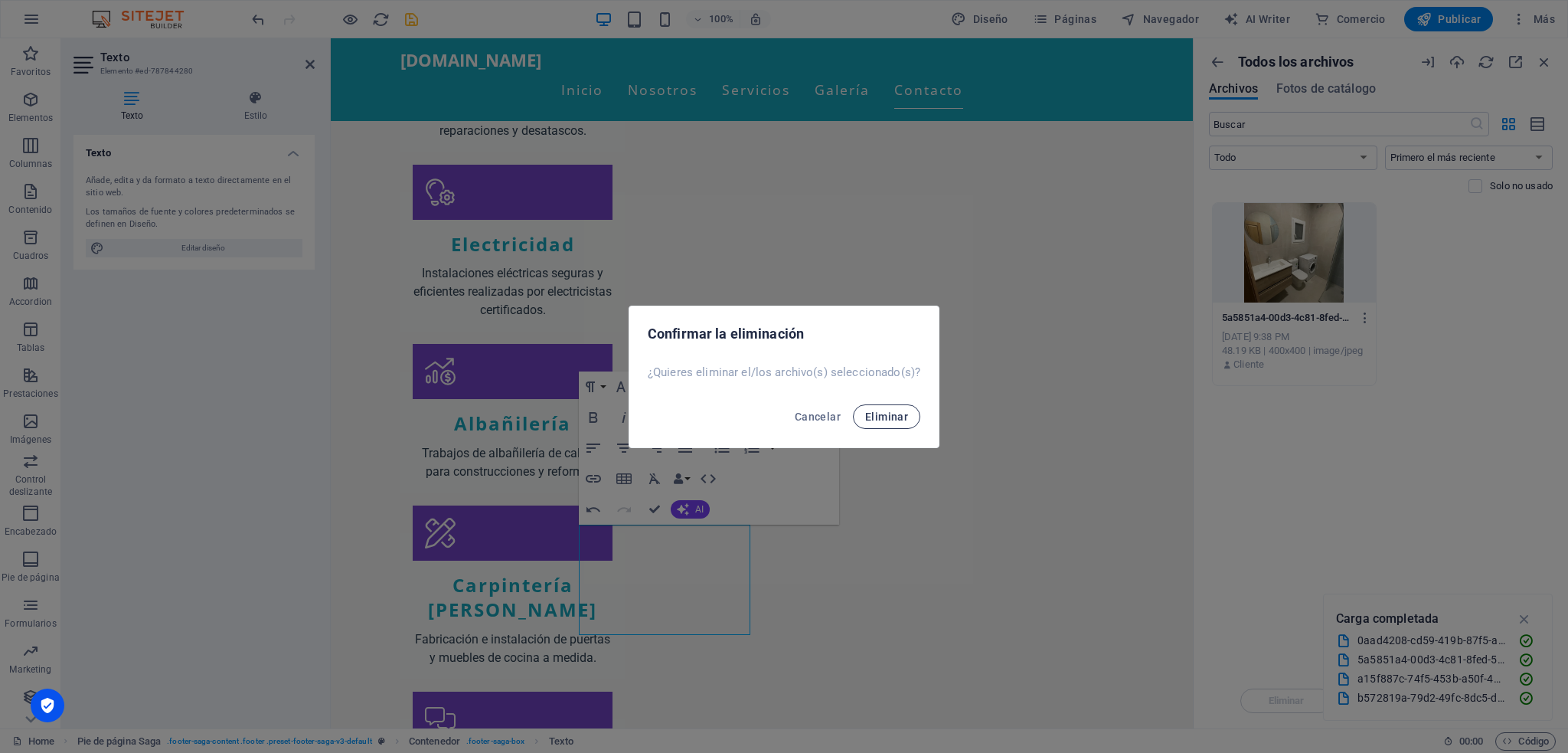click on "Eliminar" at bounding box center (887, 417) 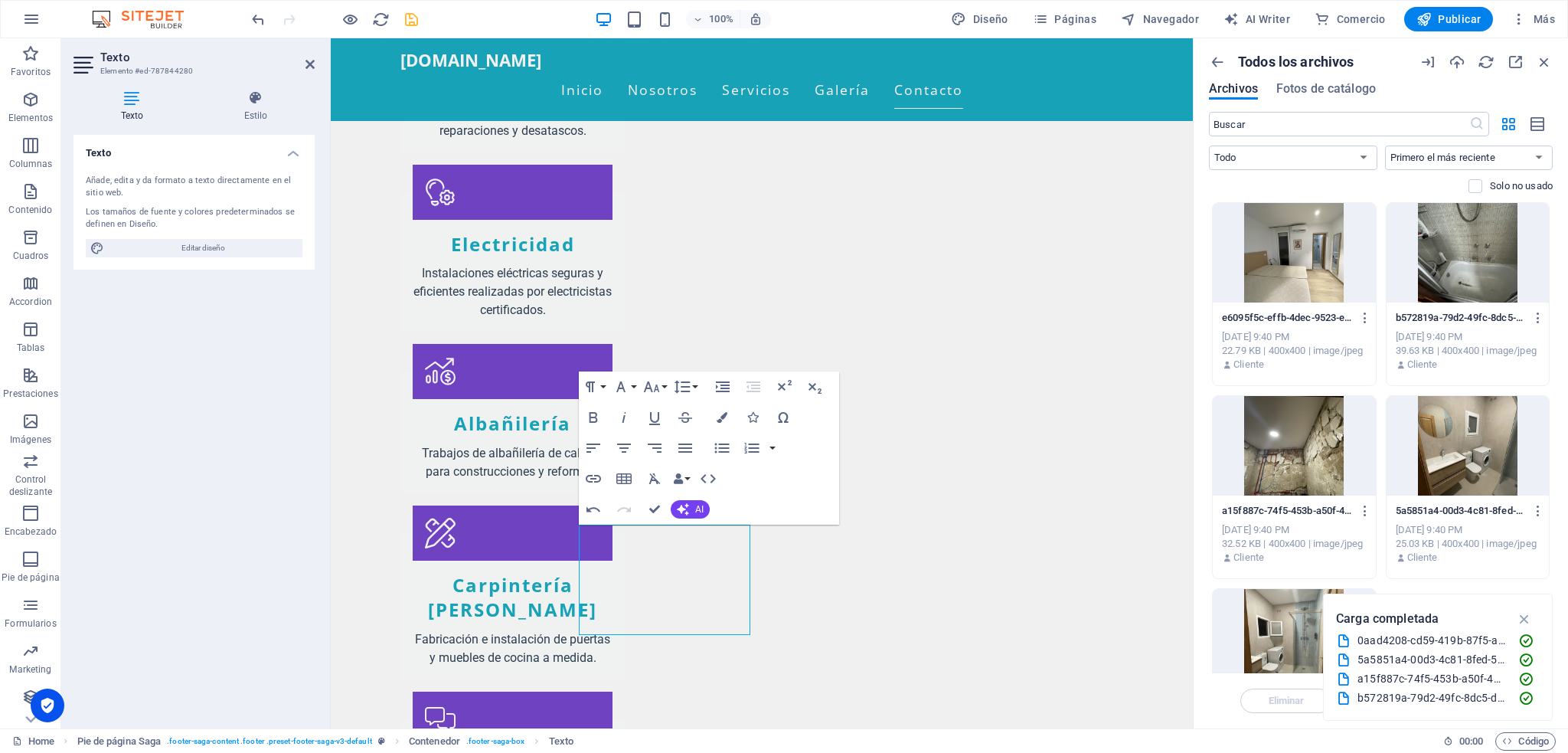 drag, startPoint x: 1553, startPoint y: 499, endPoint x: 1556, endPoint y: 611, distance: 112.04017 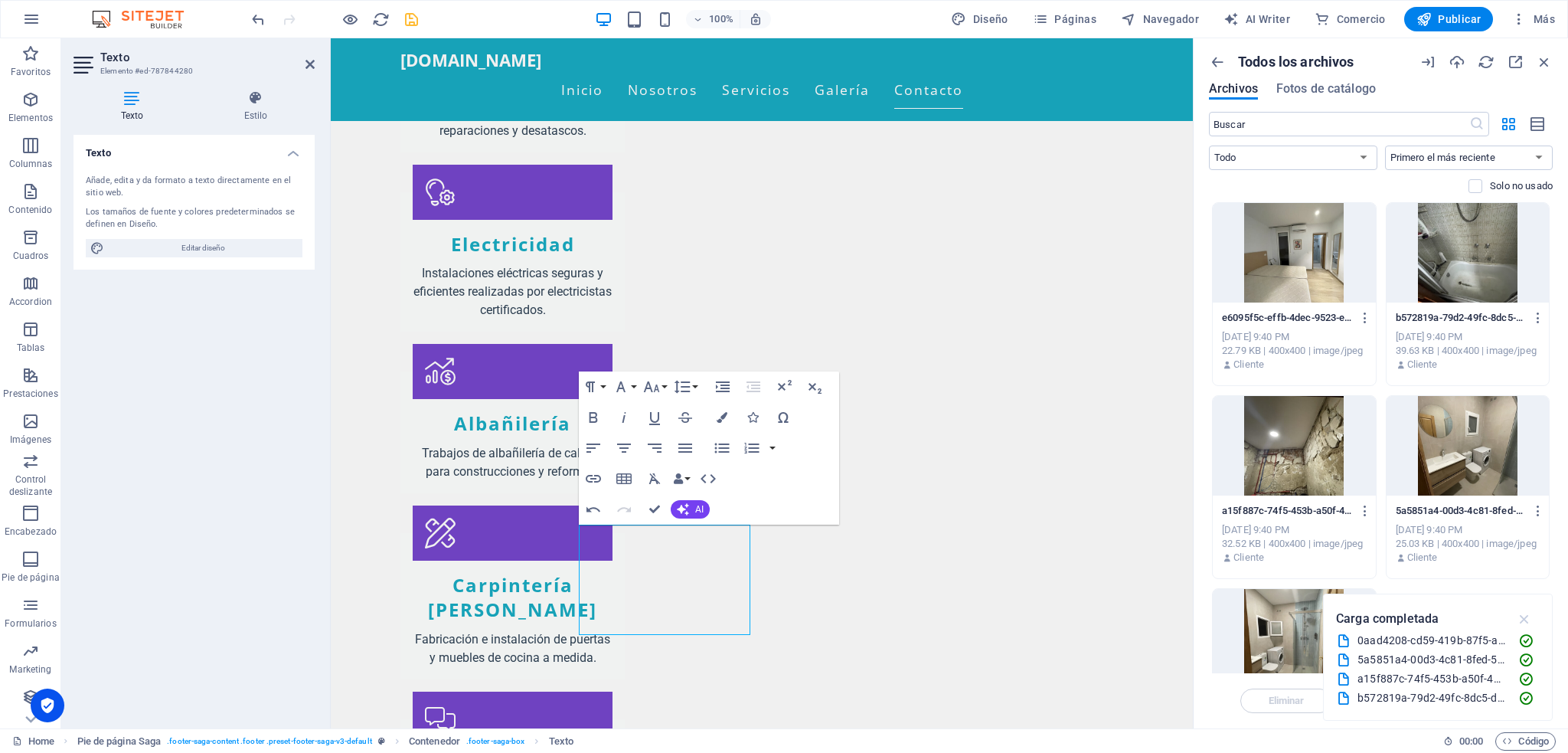 click at bounding box center (1524, 619) 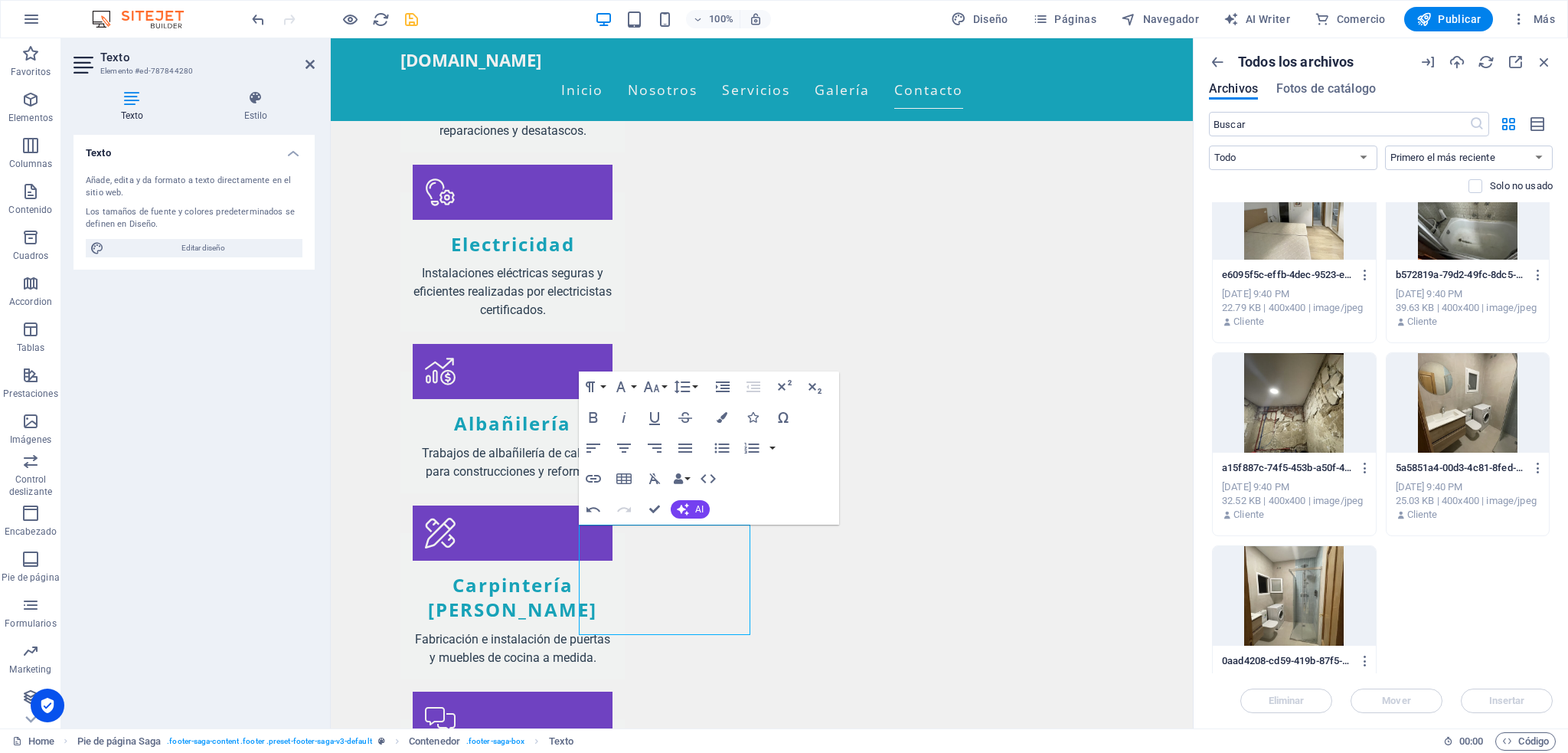 scroll, scrollTop: 0, scrollLeft: 0, axis: both 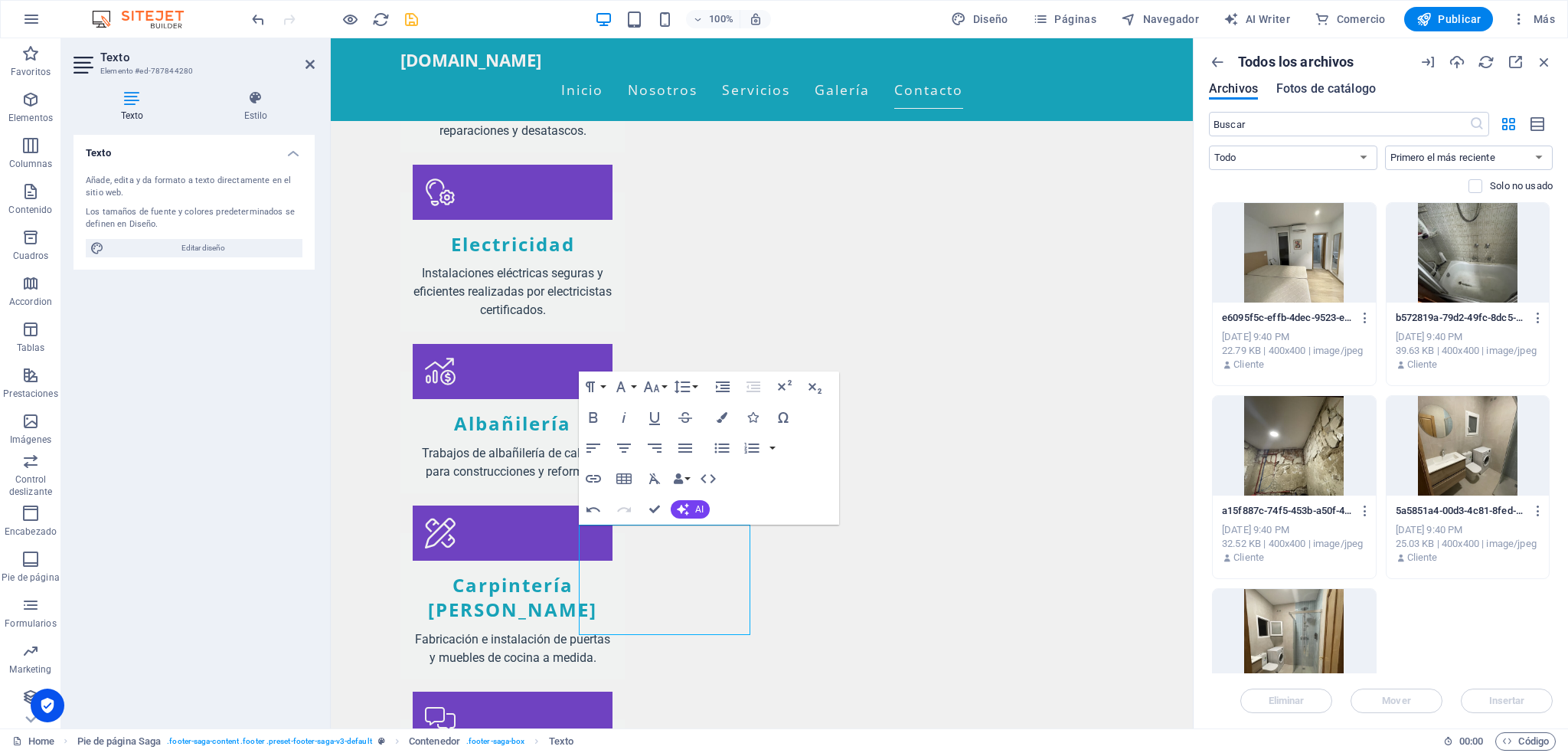 click on "Fotos de catálogo" at bounding box center (1326, 89) 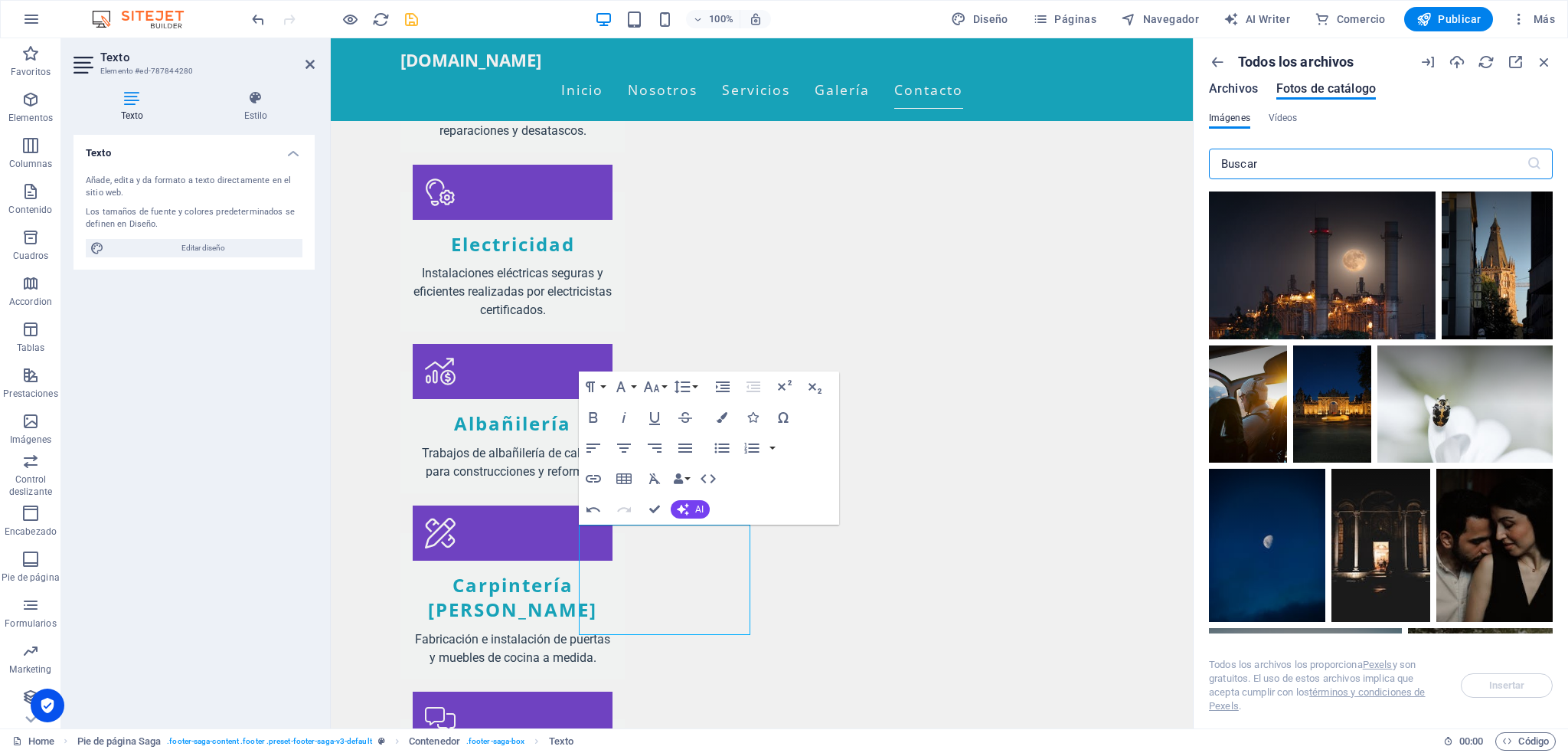 click on "Archivos" at bounding box center (1233, 89) 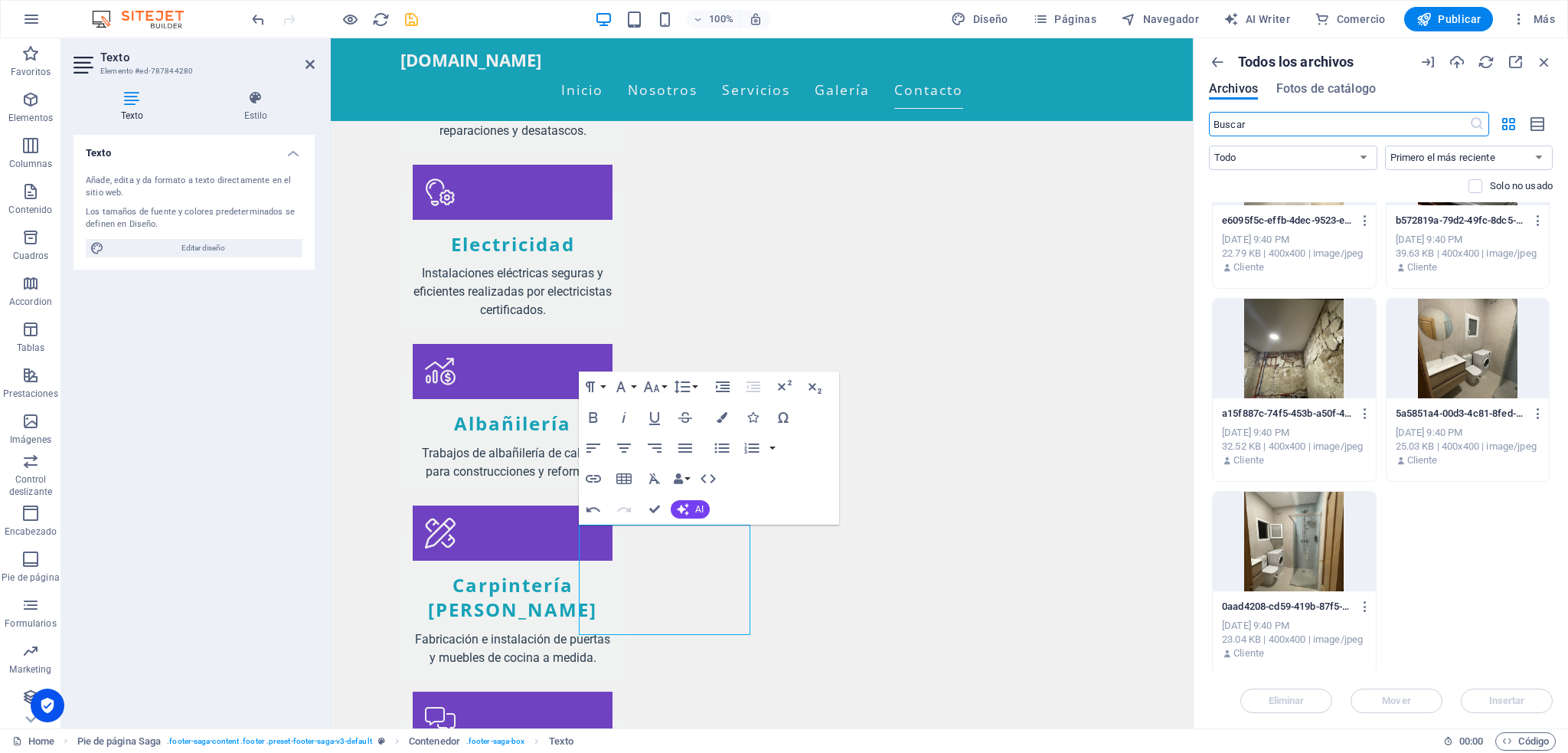 scroll, scrollTop: 98, scrollLeft: 0, axis: vertical 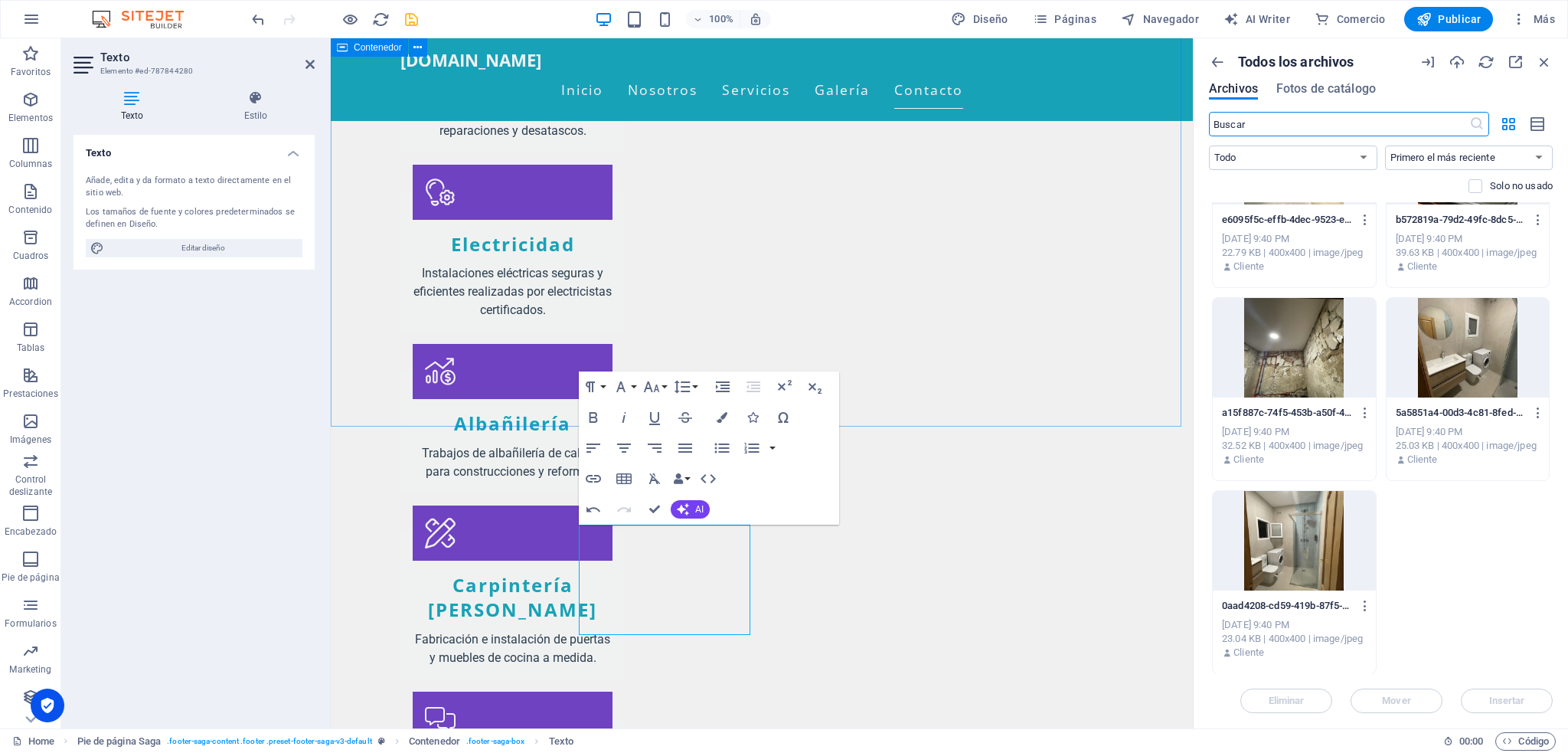 click on "Contáctenos   I have read and understand the privacy policy. Unreadable? Regenerate Enviar consulta" at bounding box center (762, 1488) 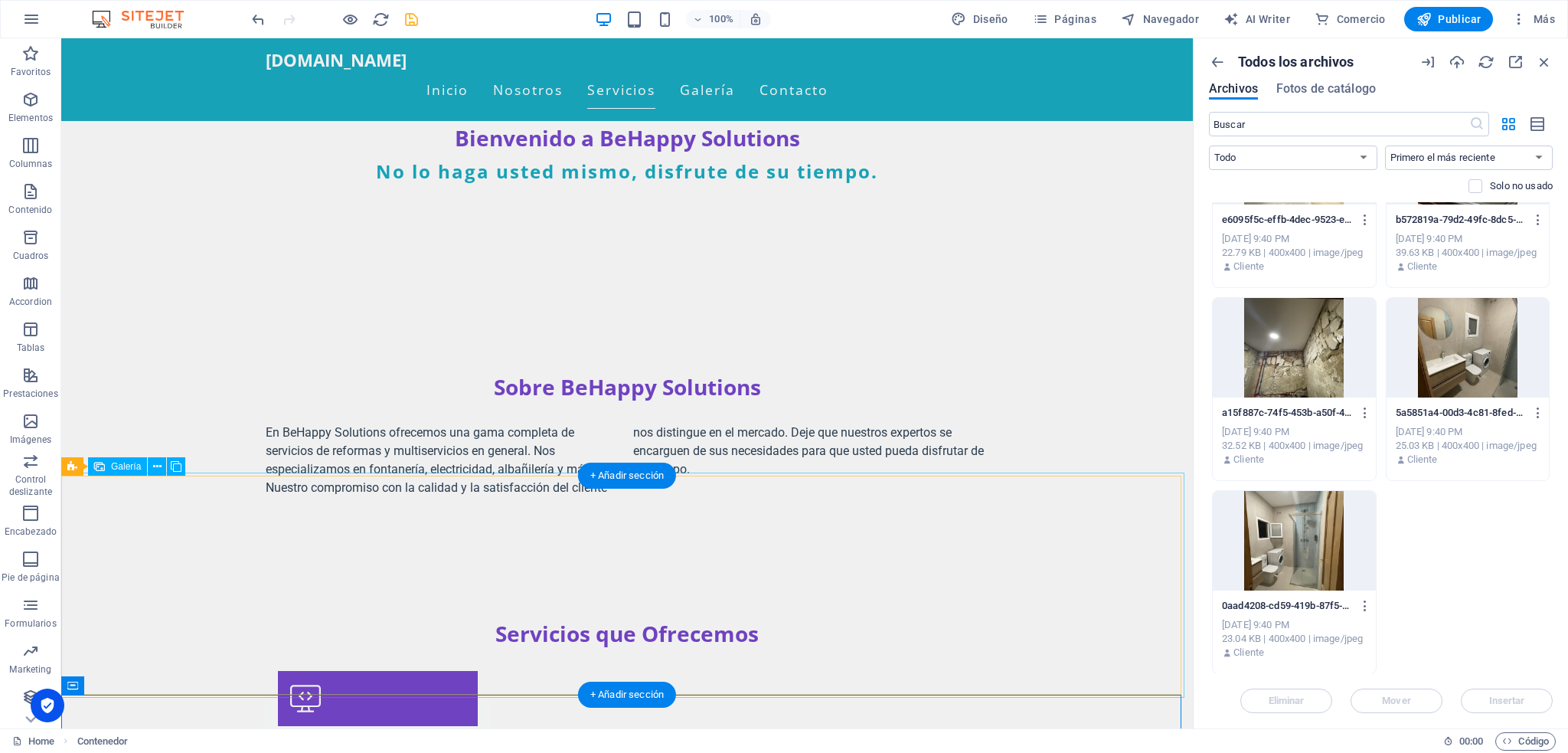 scroll, scrollTop: 635, scrollLeft: 0, axis: vertical 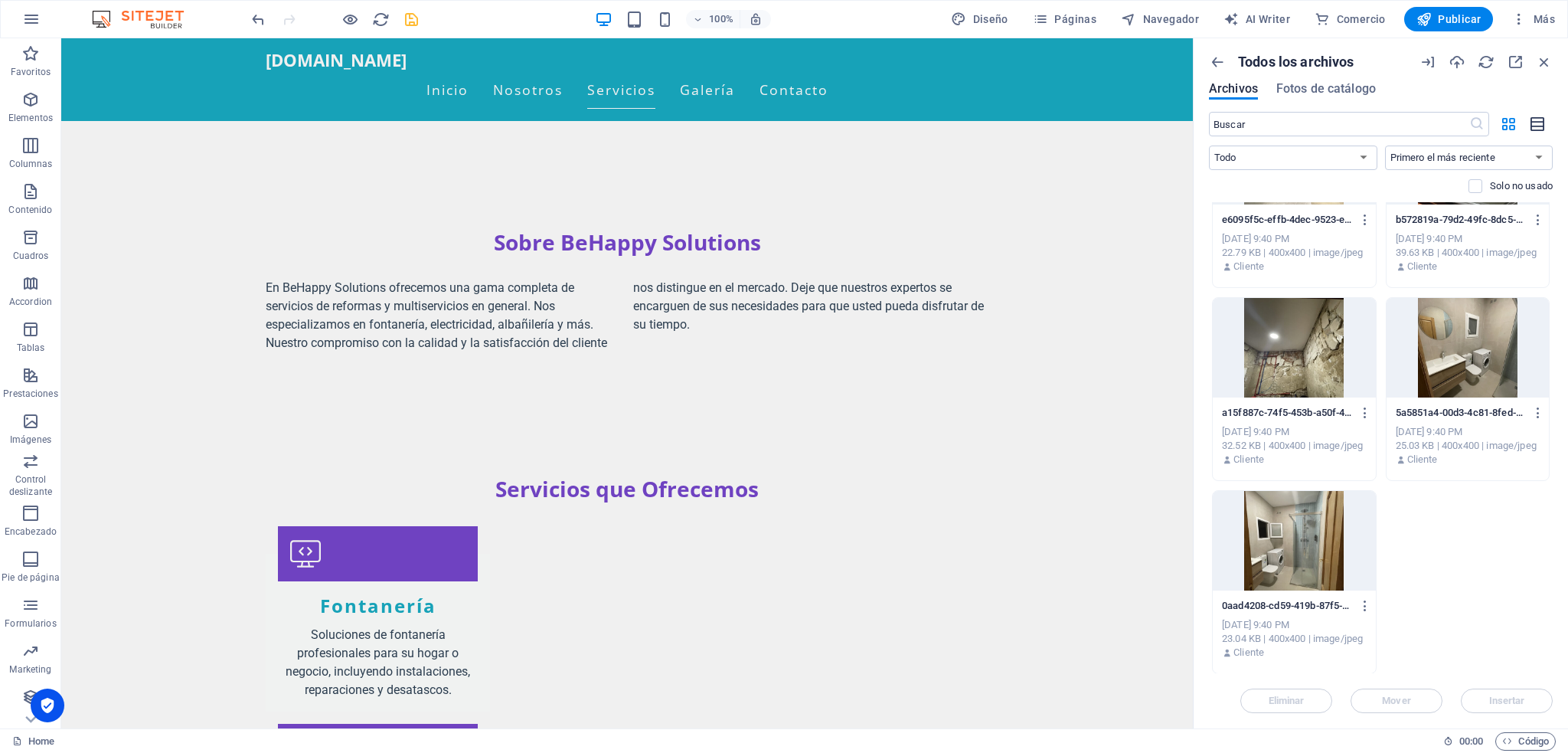 click at bounding box center [1538, 124] 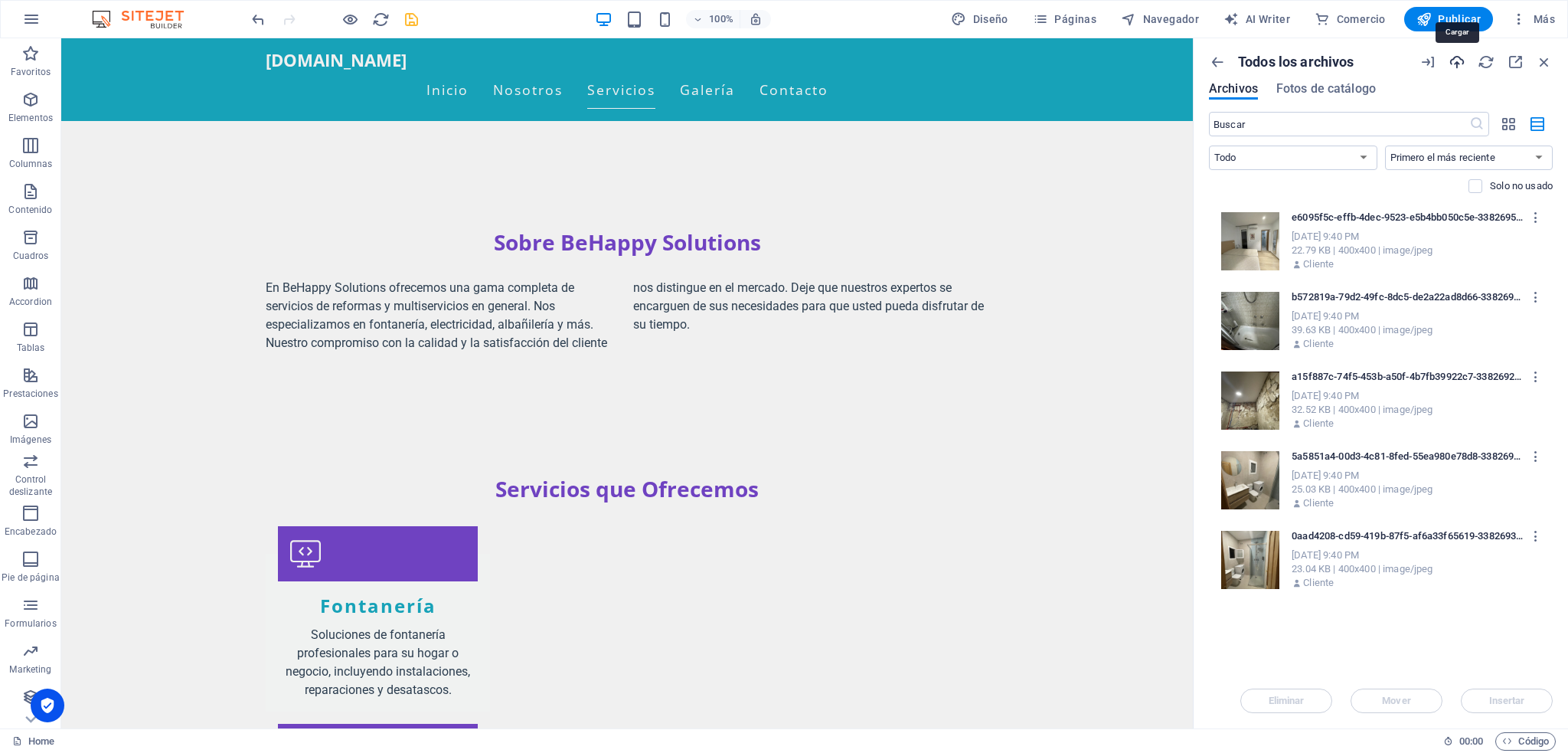 click at bounding box center [1457, 62] 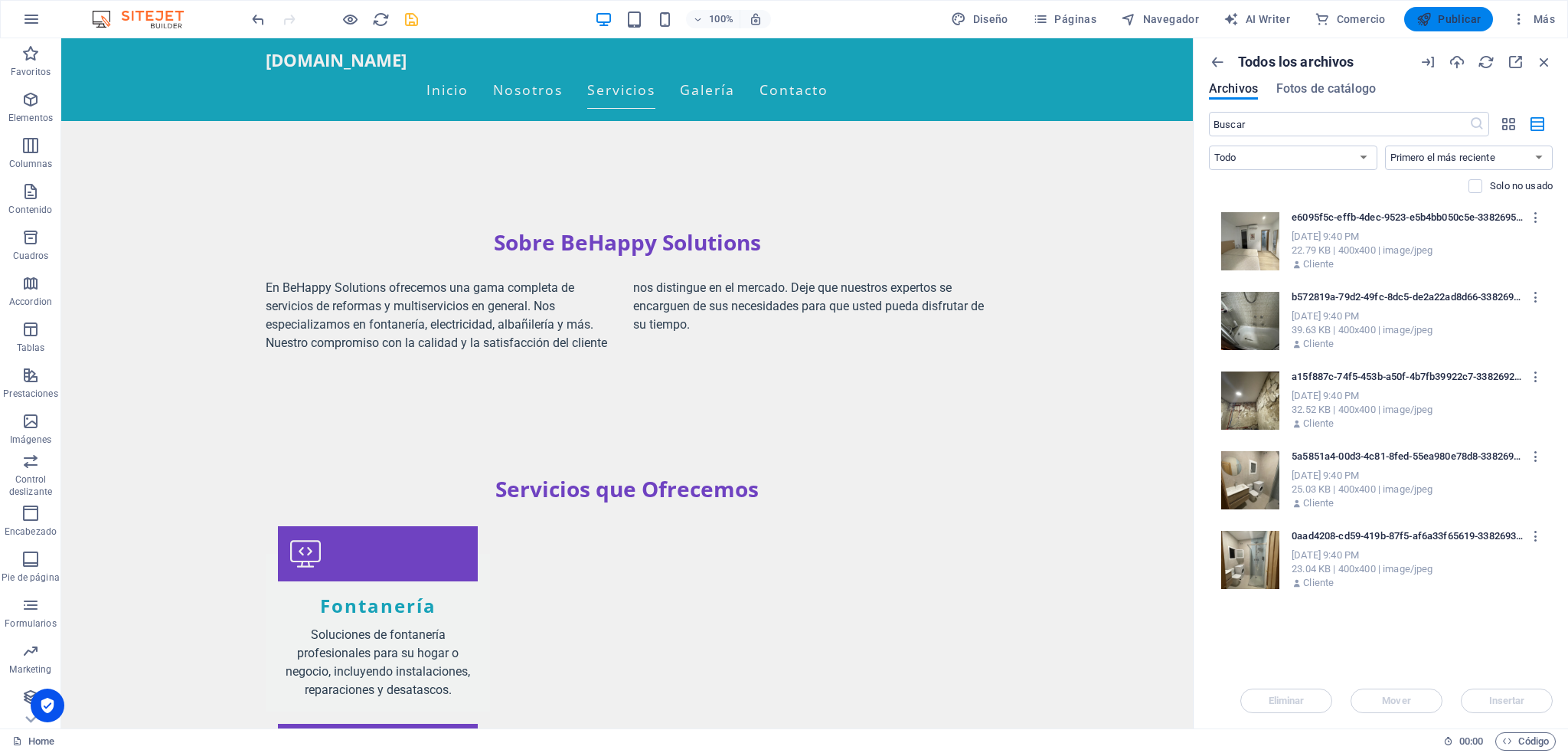 click on "Publicar" at bounding box center [1449, 19] 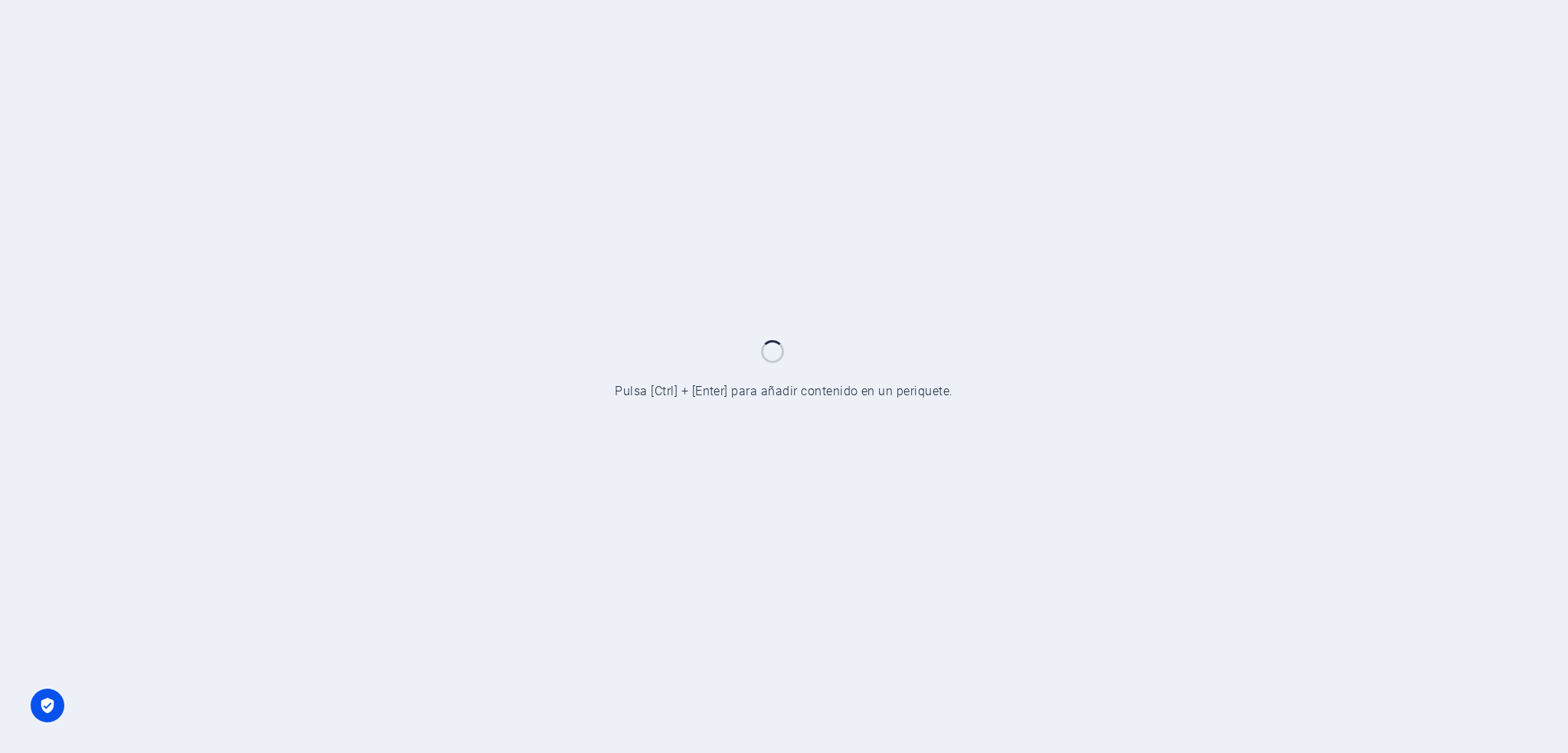 scroll, scrollTop: 0, scrollLeft: 0, axis: both 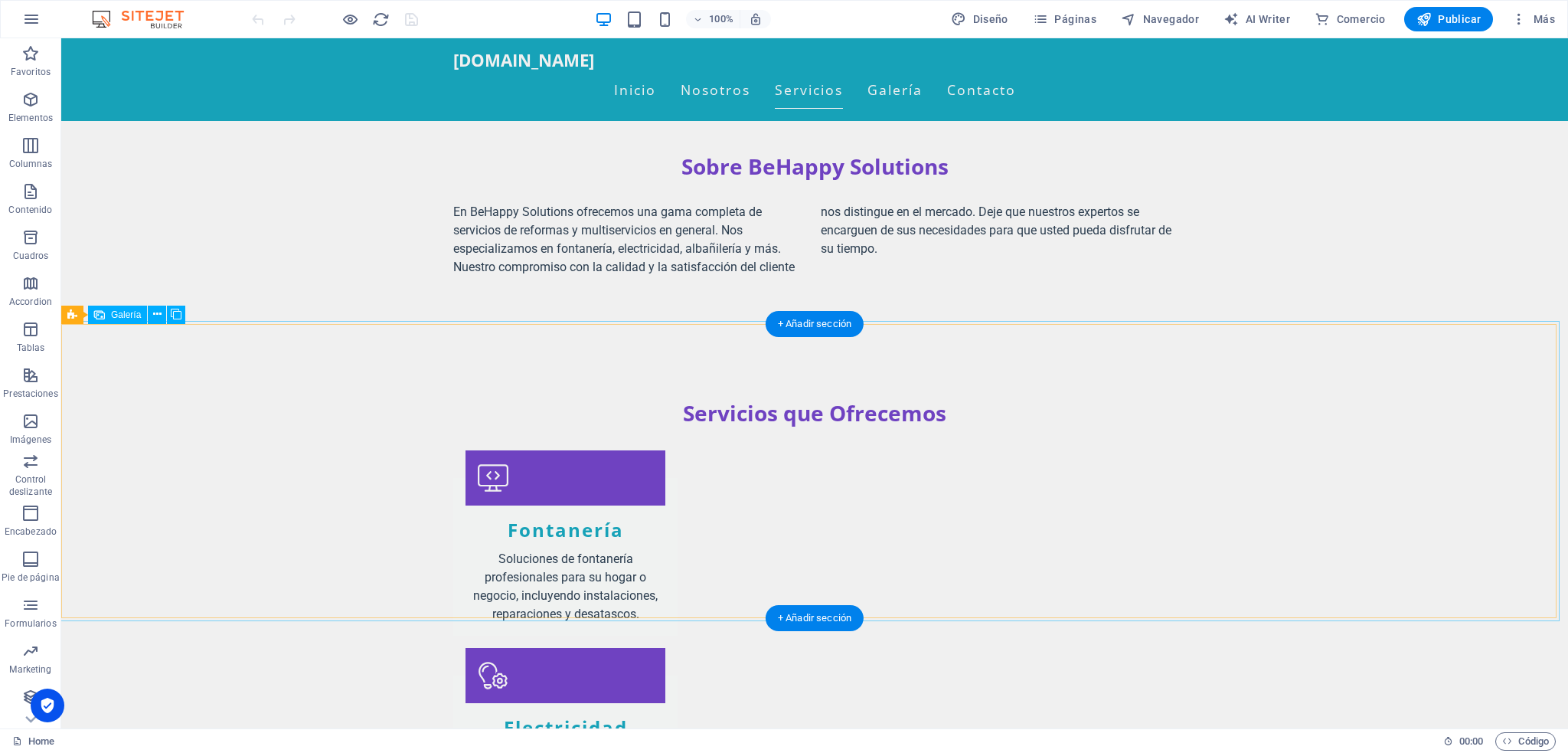 click at bounding box center [511, 1737] 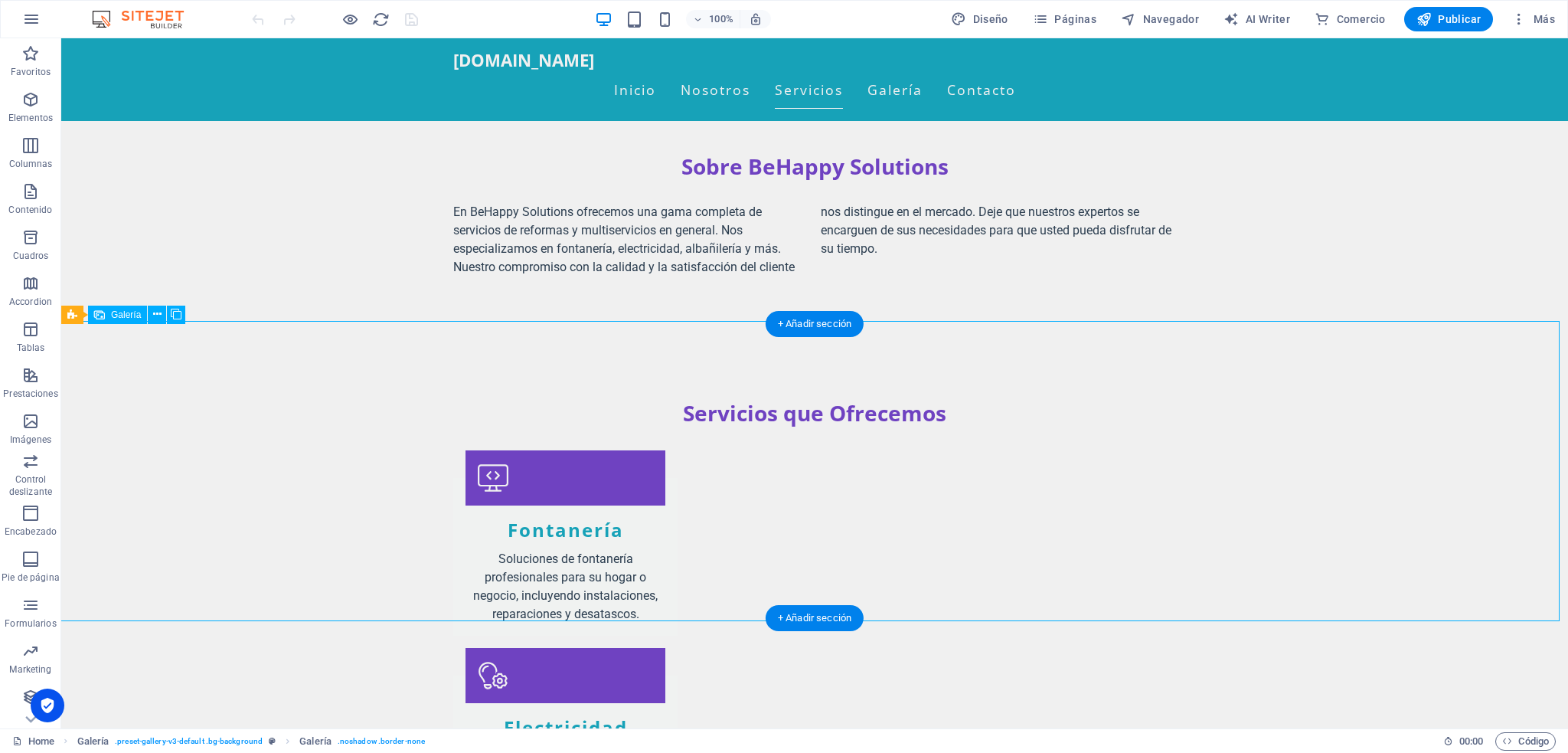 click at bounding box center [209, 1737] 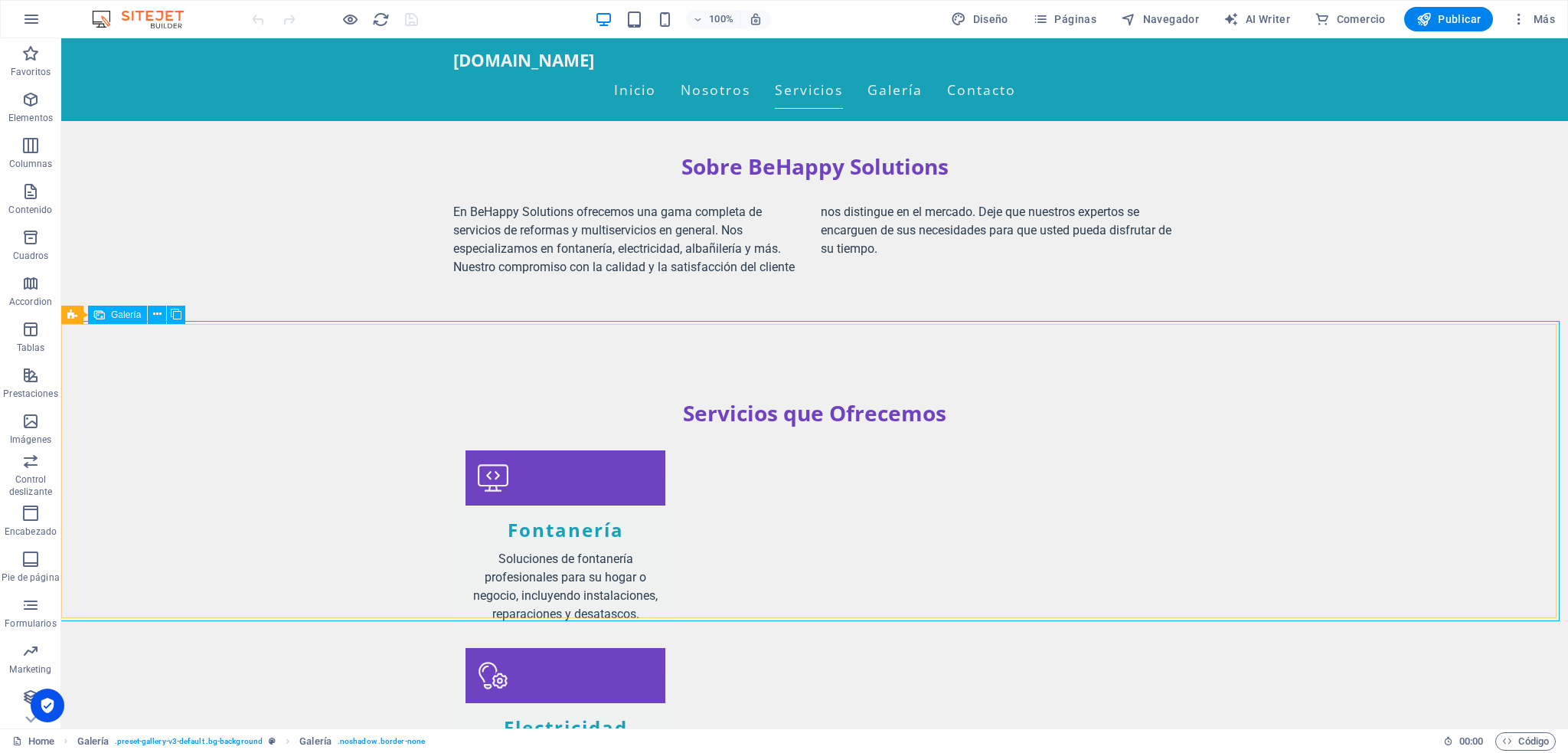 click on "Galería" at bounding box center (126, 315) 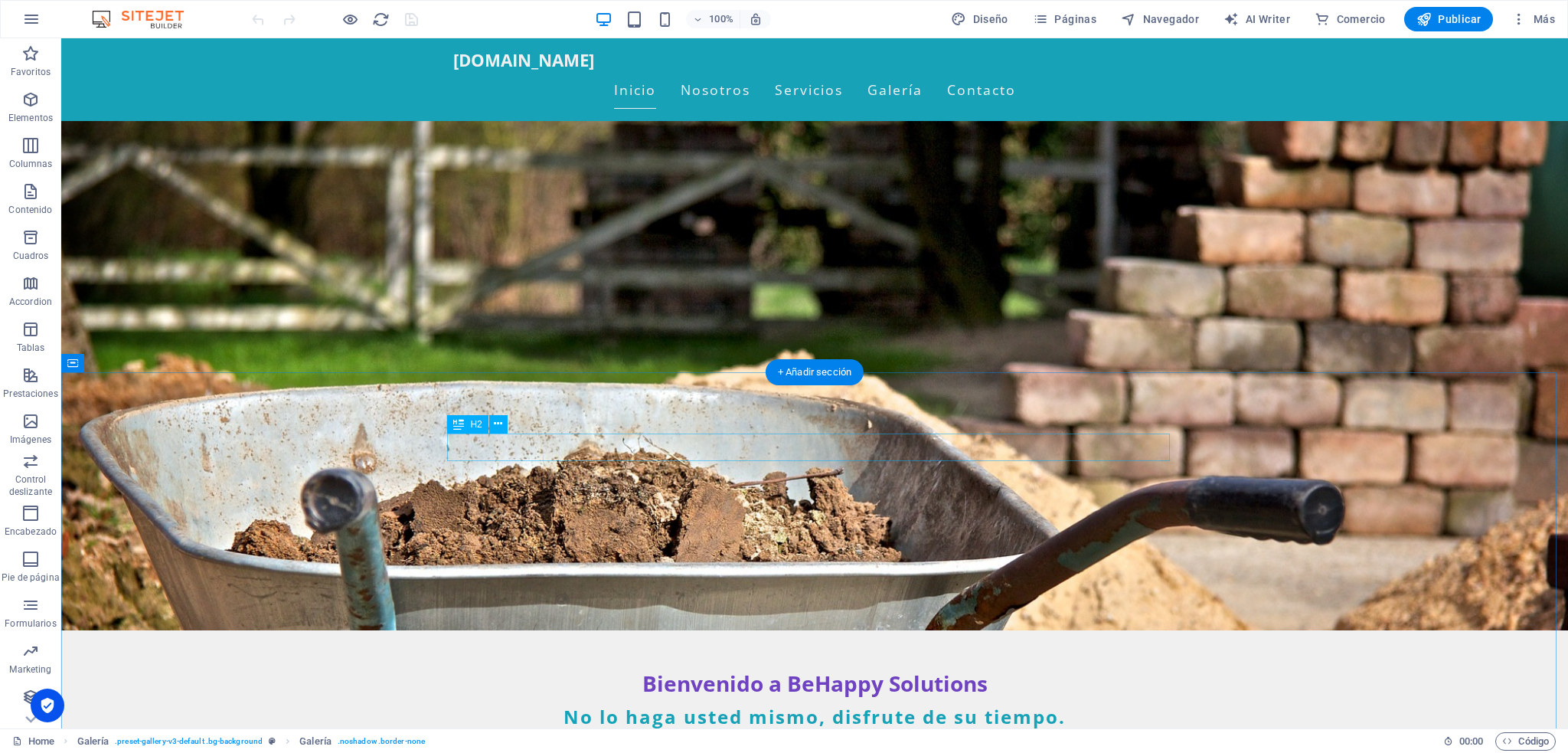 scroll, scrollTop: 0, scrollLeft: 0, axis: both 